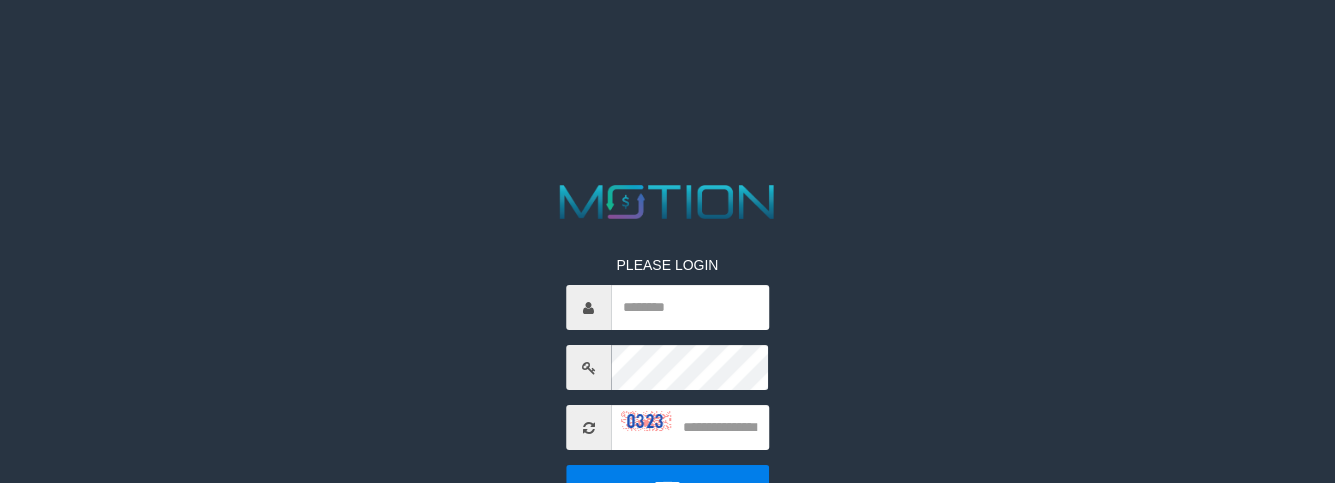scroll, scrollTop: 0, scrollLeft: 0, axis: both 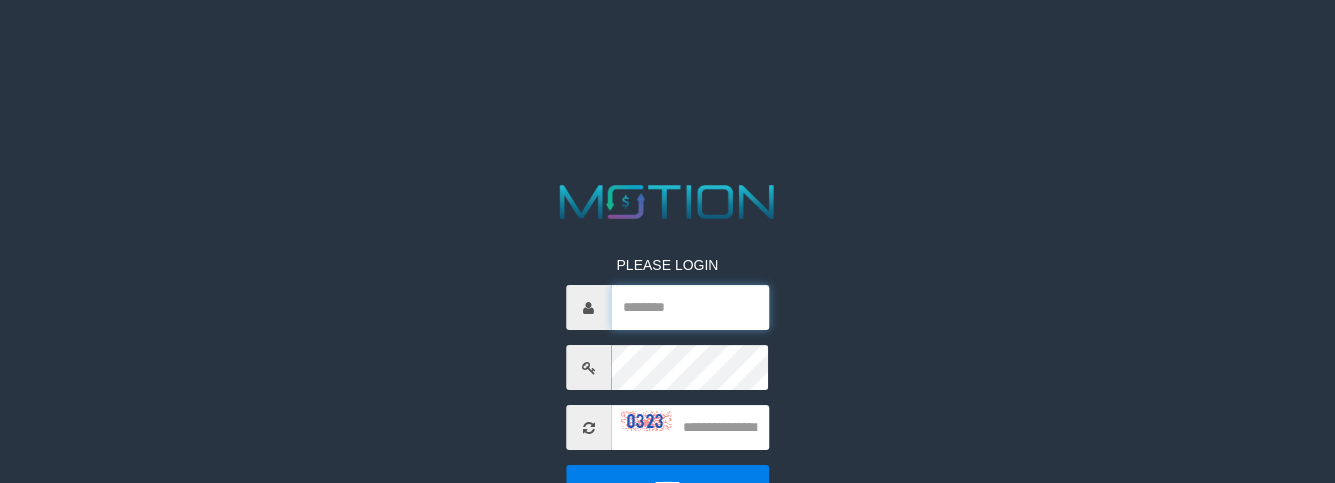 type on "********" 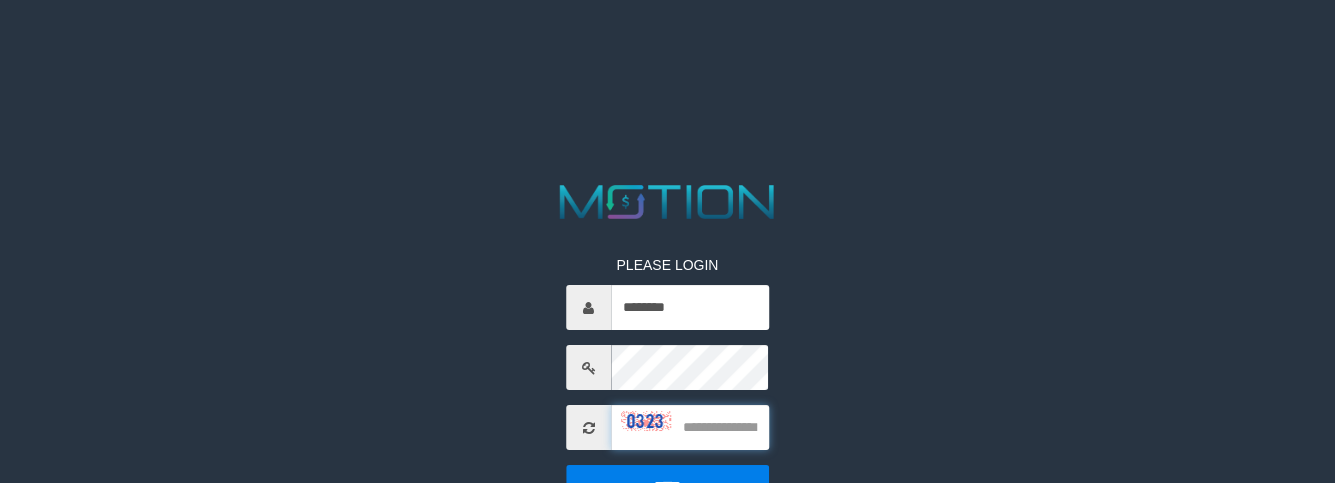 drag, startPoint x: 723, startPoint y: 417, endPoint x: 955, endPoint y: 291, distance: 264.00757 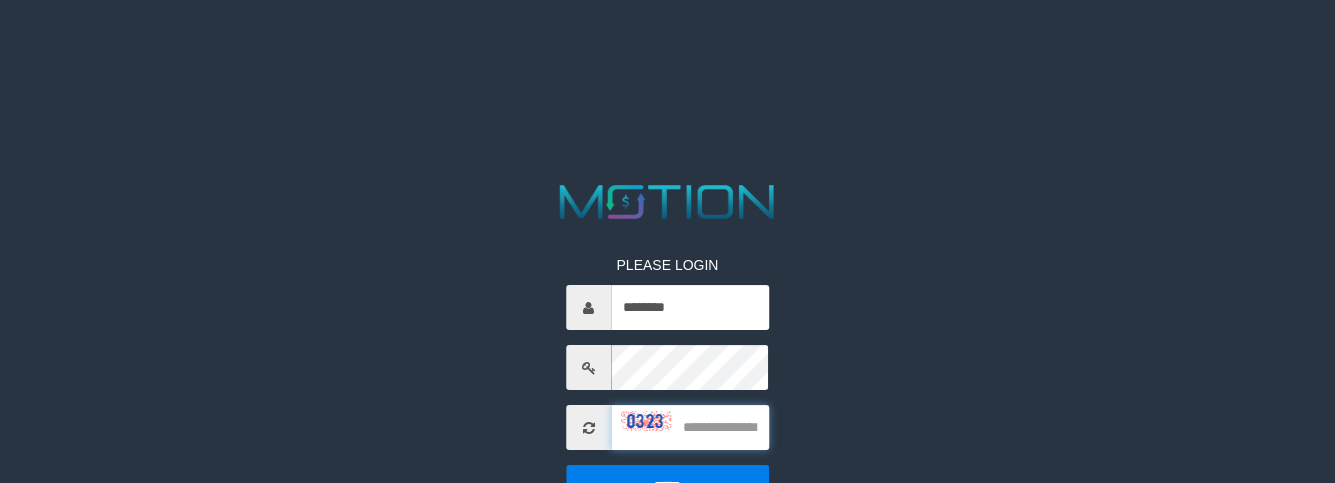 click at bounding box center (690, 427) 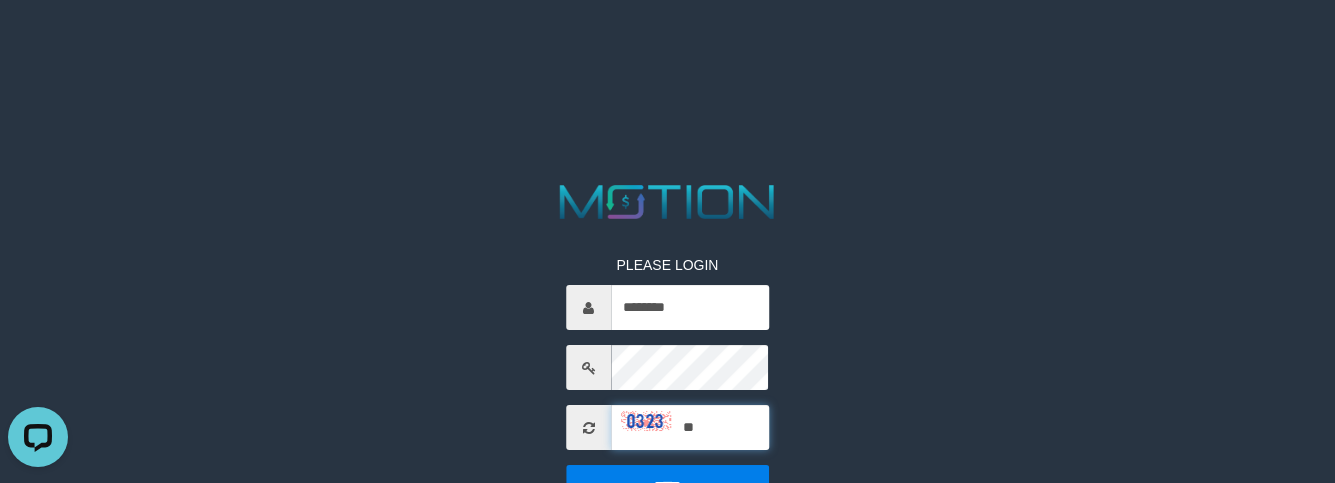 scroll, scrollTop: 0, scrollLeft: 0, axis: both 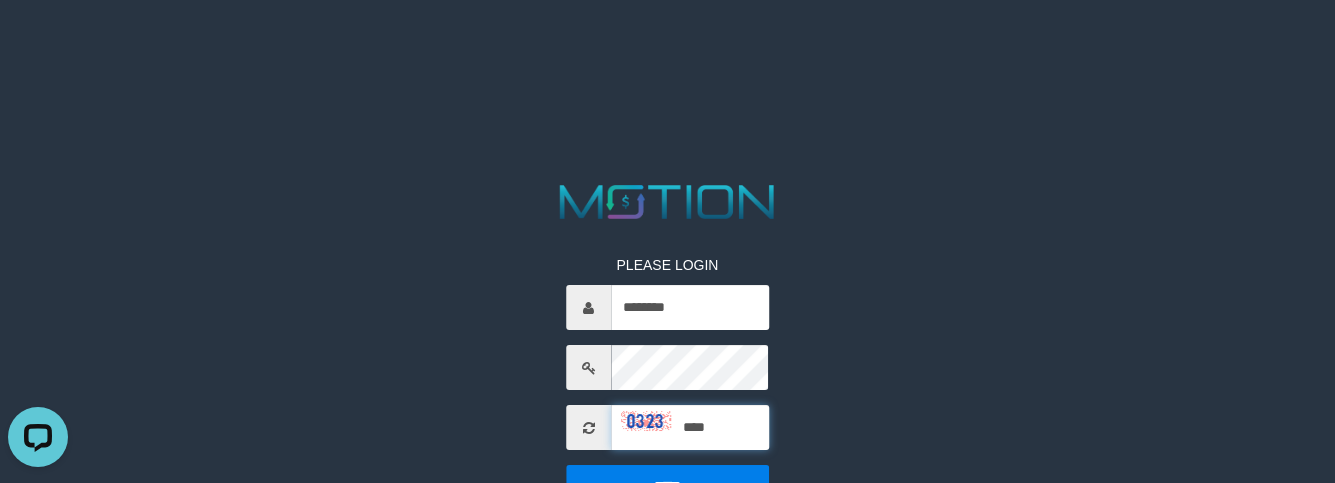 type on "****" 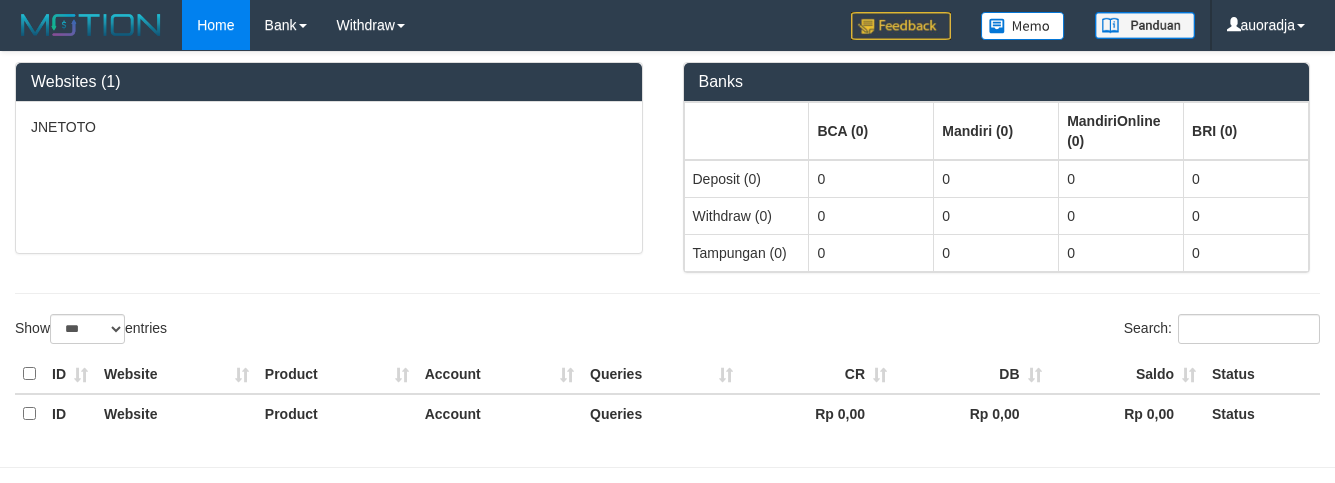 select on "***" 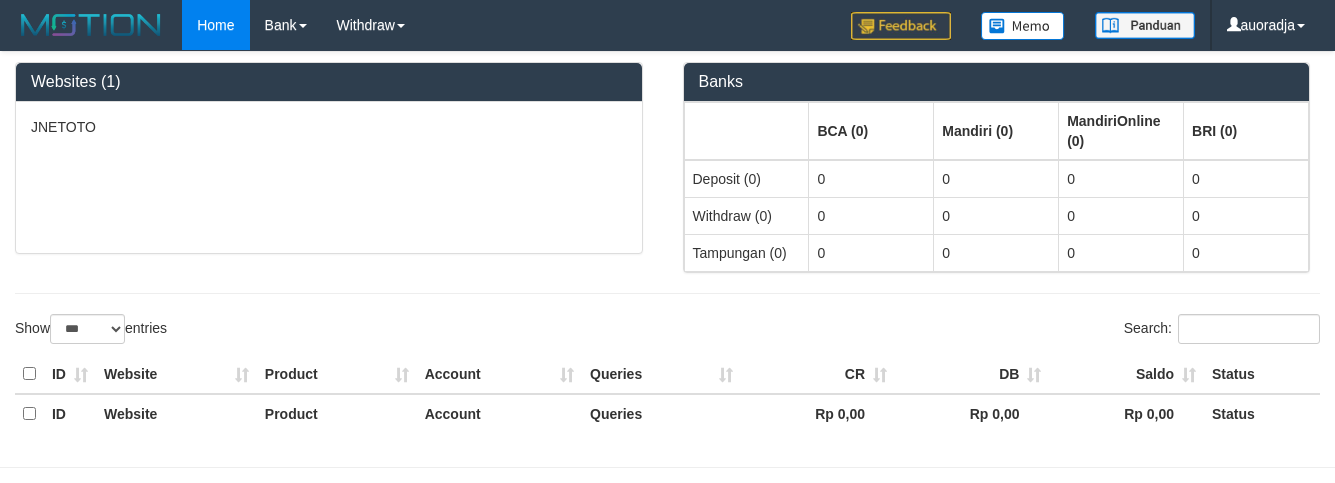 scroll, scrollTop: 0, scrollLeft: 0, axis: both 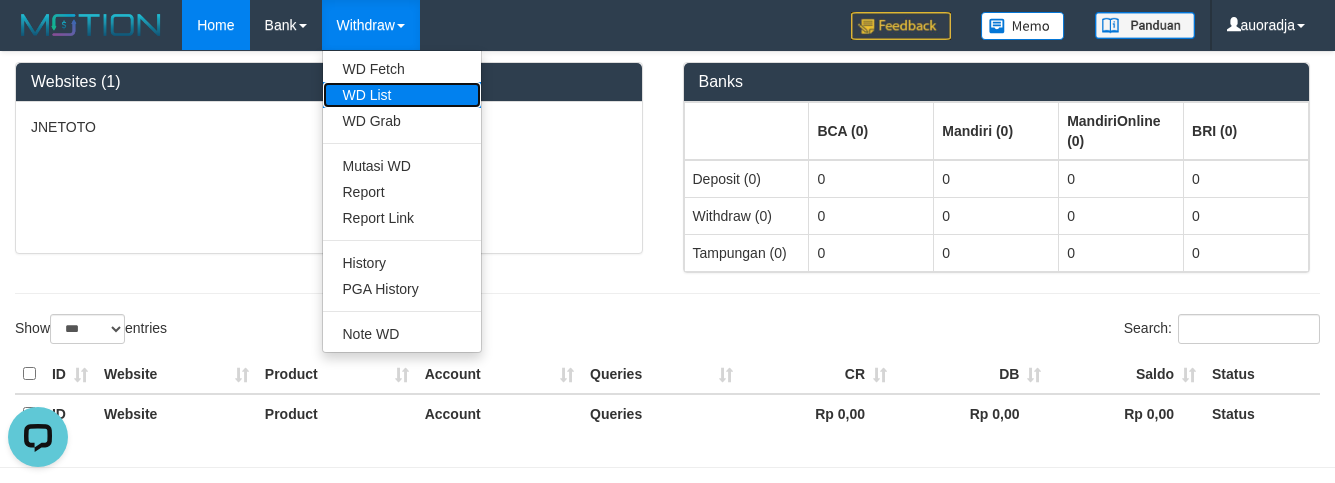 click on "WD List" at bounding box center (402, 95) 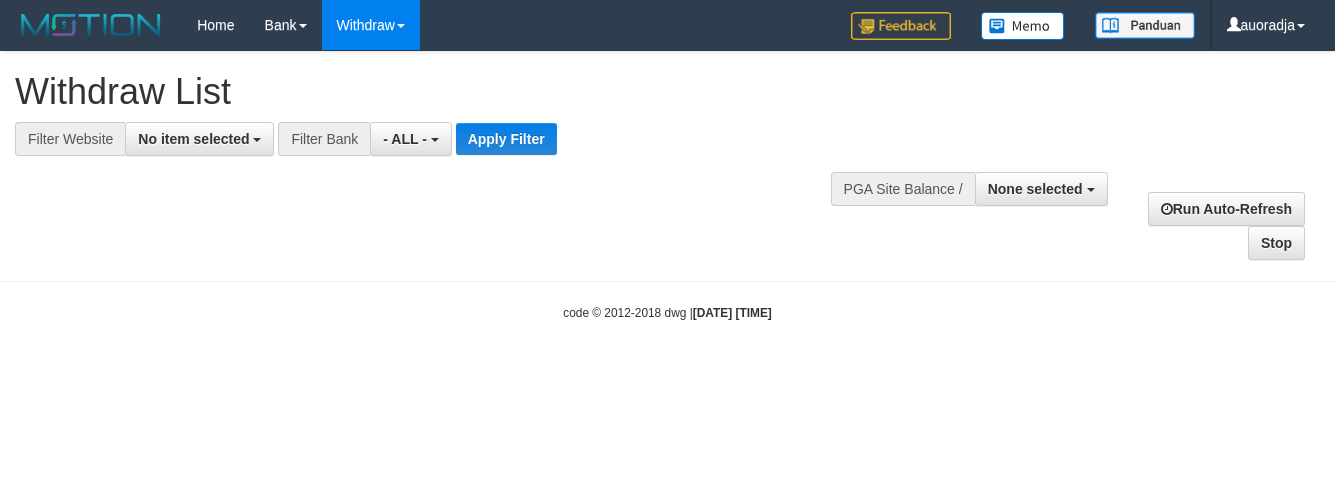 select 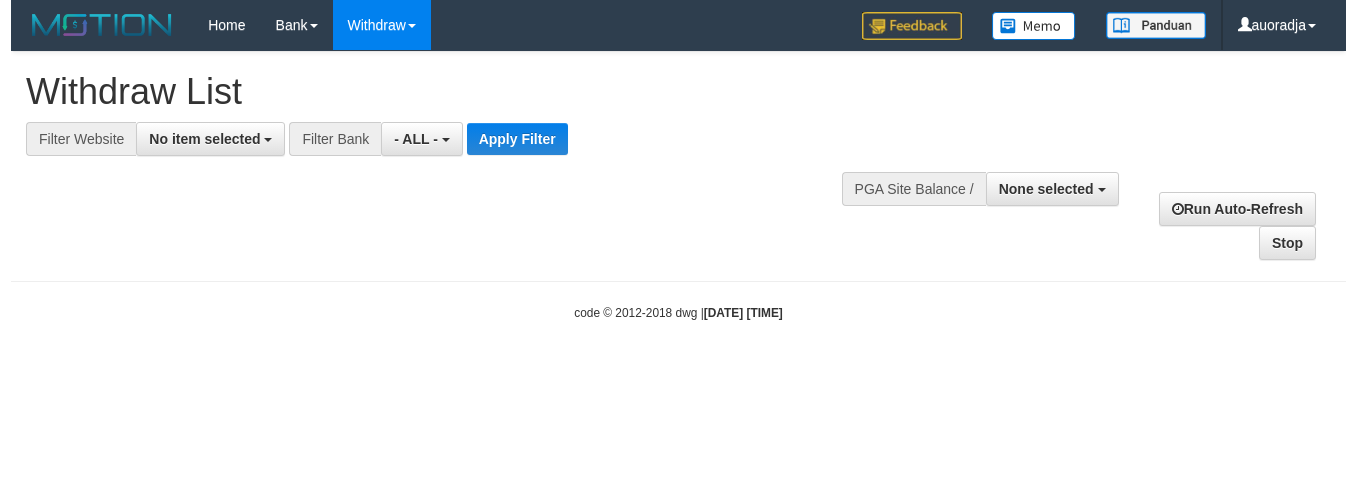scroll, scrollTop: 0, scrollLeft: 0, axis: both 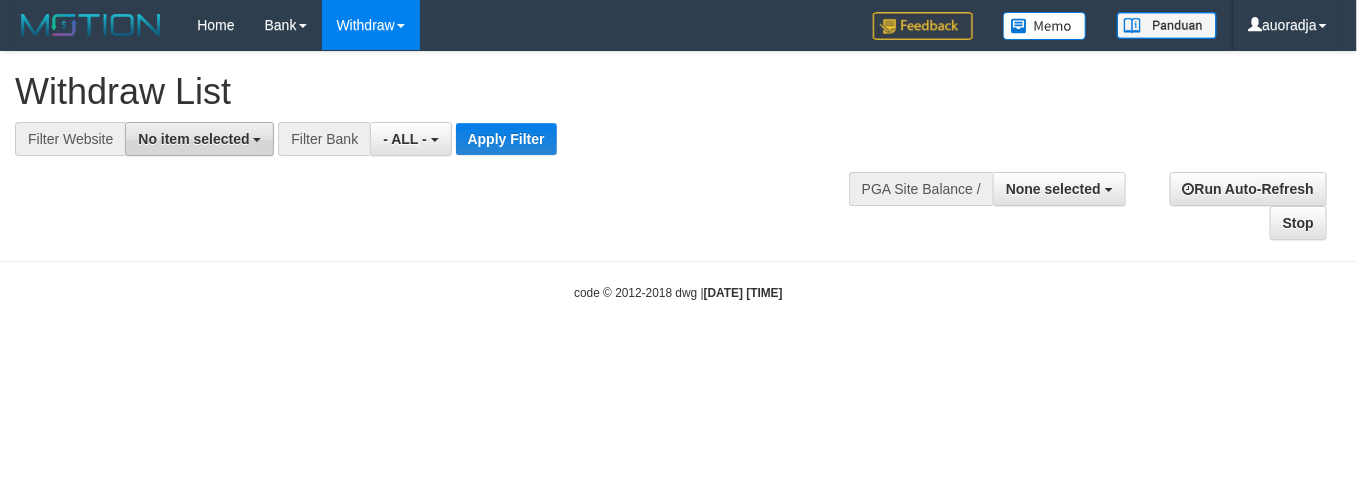 drag, startPoint x: 249, startPoint y: 135, endPoint x: 243, endPoint y: 150, distance: 16.155495 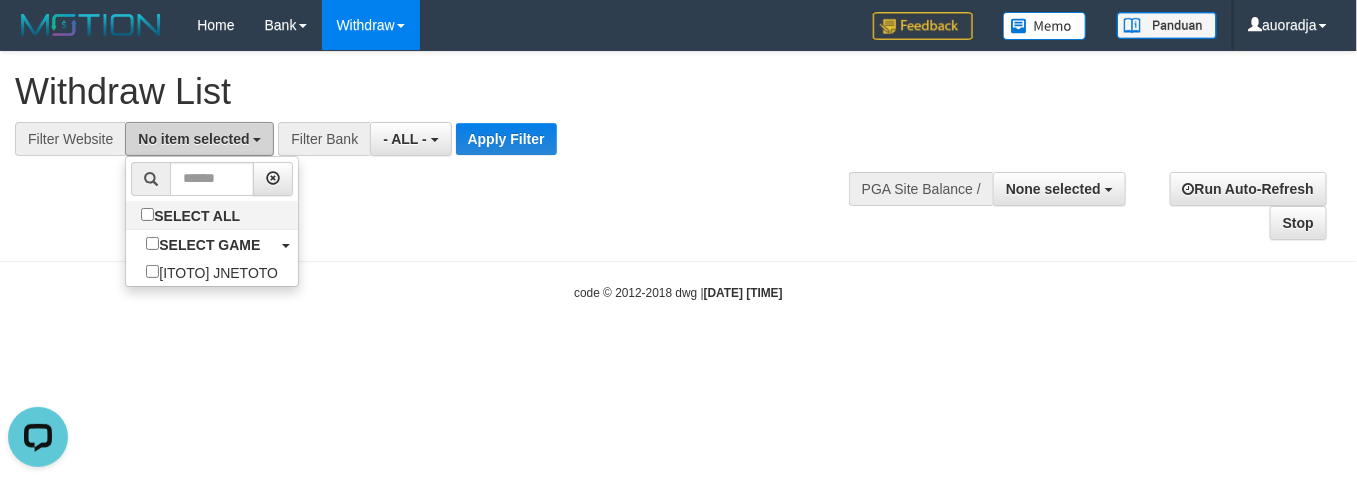 scroll, scrollTop: 0, scrollLeft: 0, axis: both 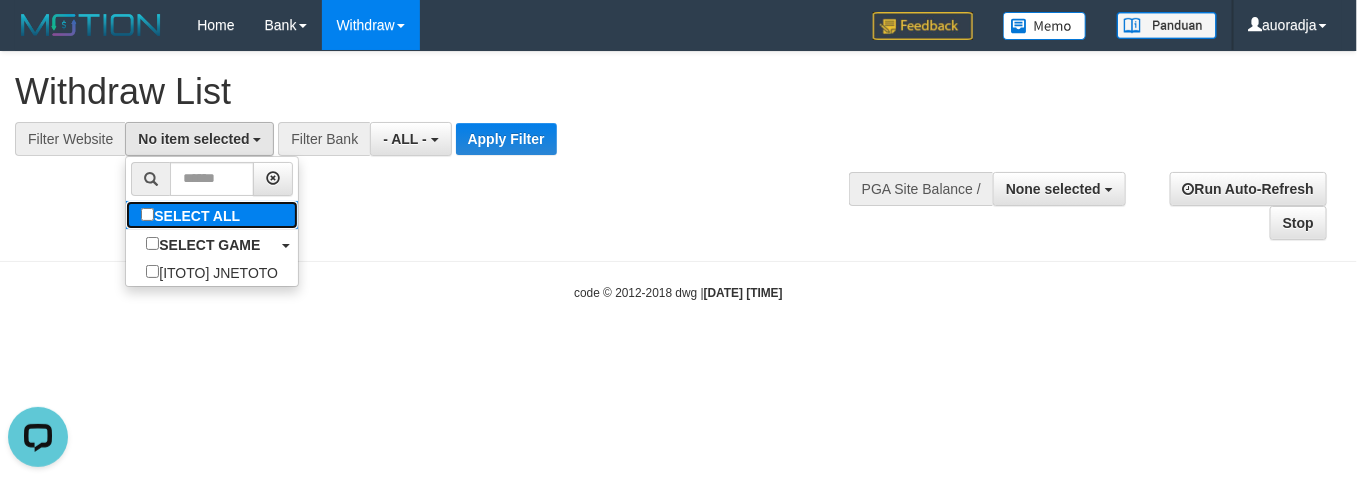 click on "SELECT ALL" at bounding box center (193, 215) 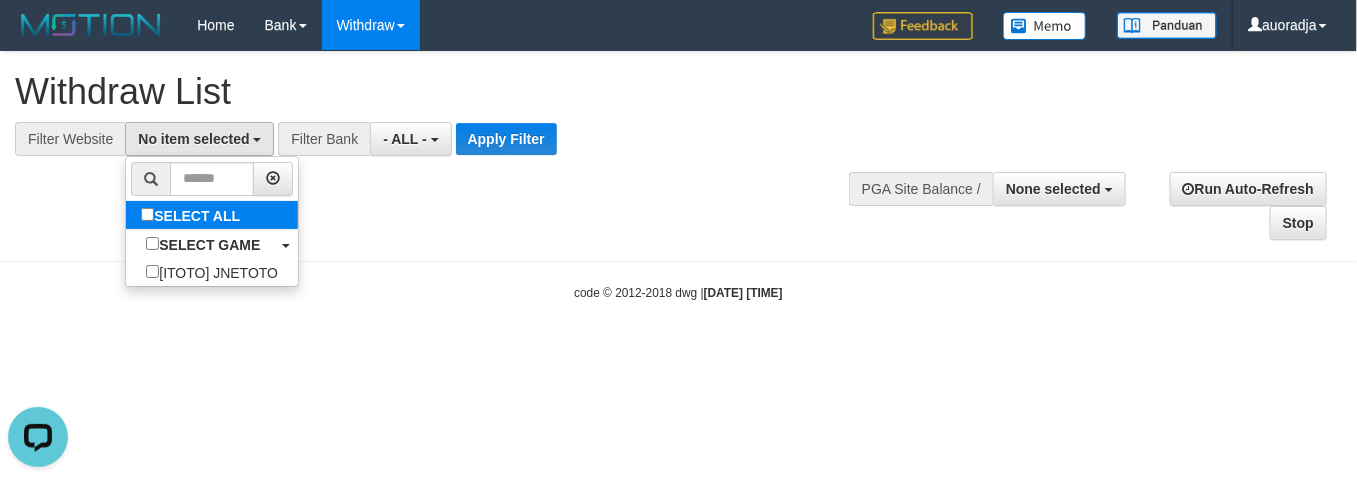 select on "***" 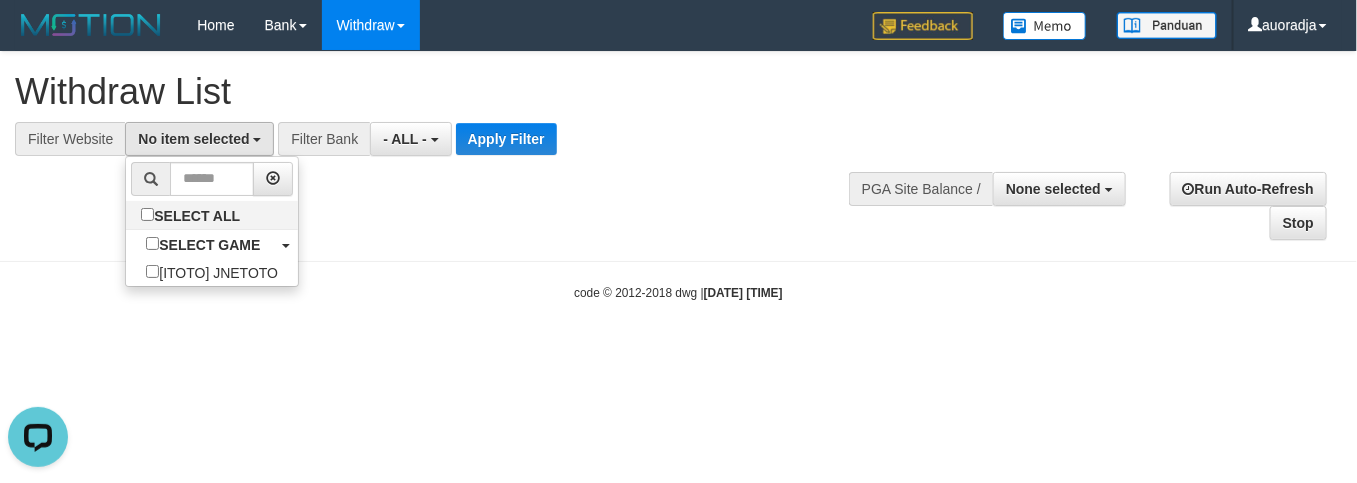 scroll, scrollTop: 18, scrollLeft: 0, axis: vertical 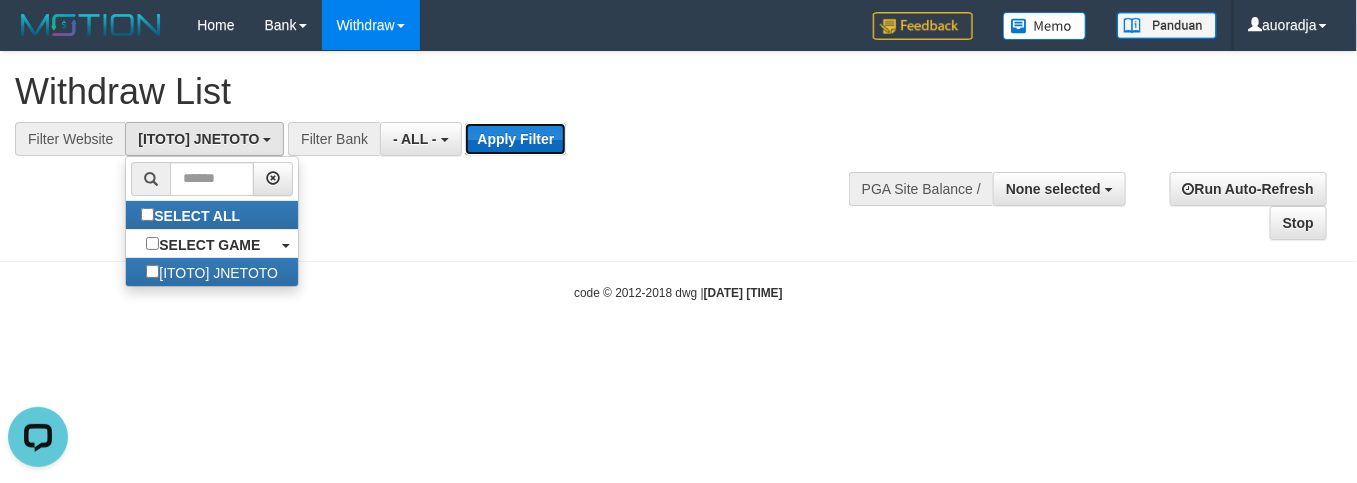 click on "Apply Filter" at bounding box center [515, 139] 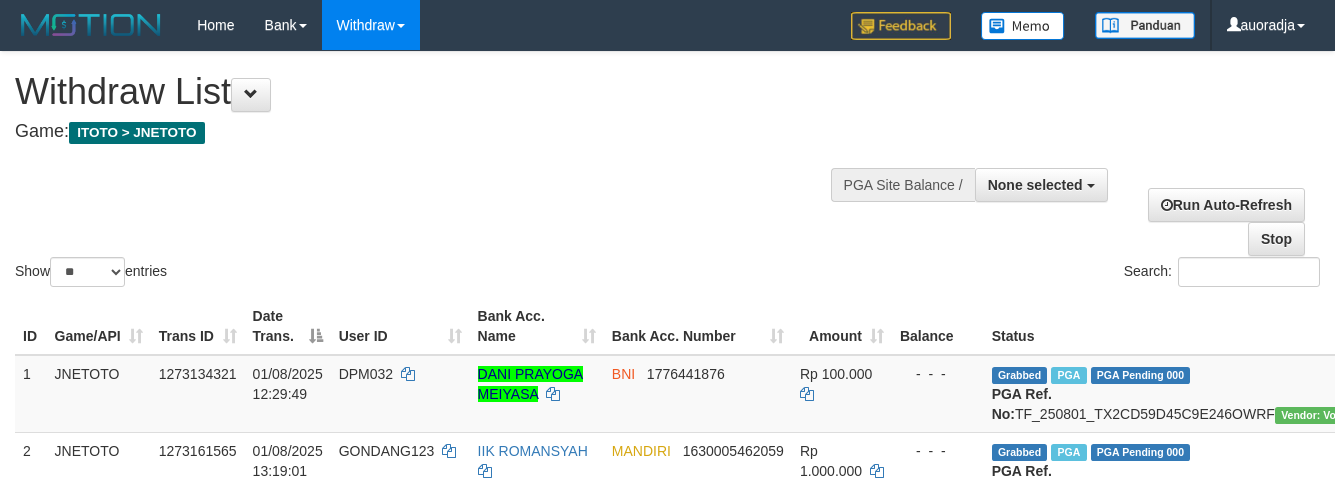 select 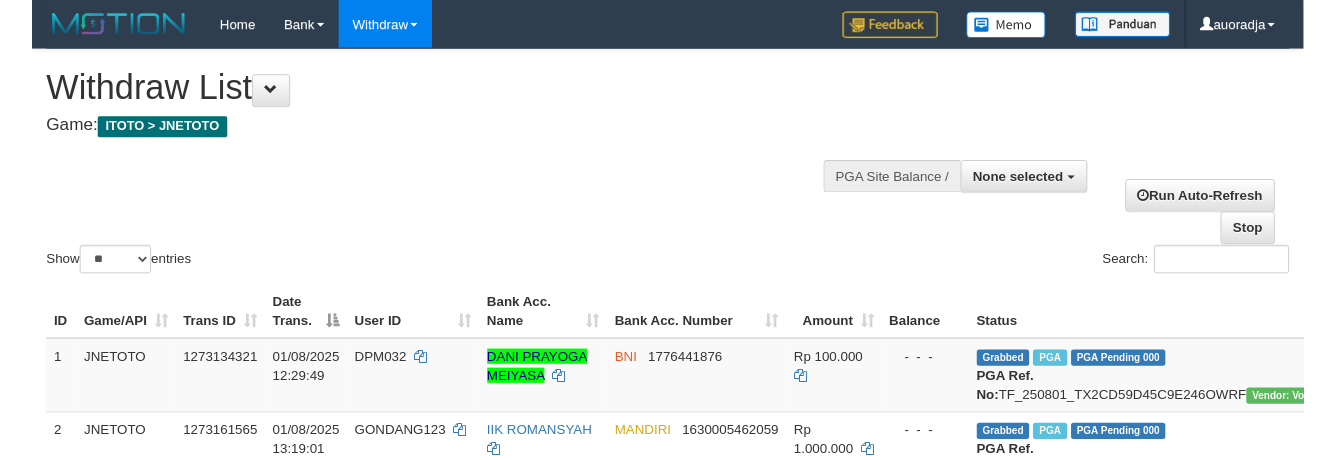 scroll, scrollTop: 0, scrollLeft: 0, axis: both 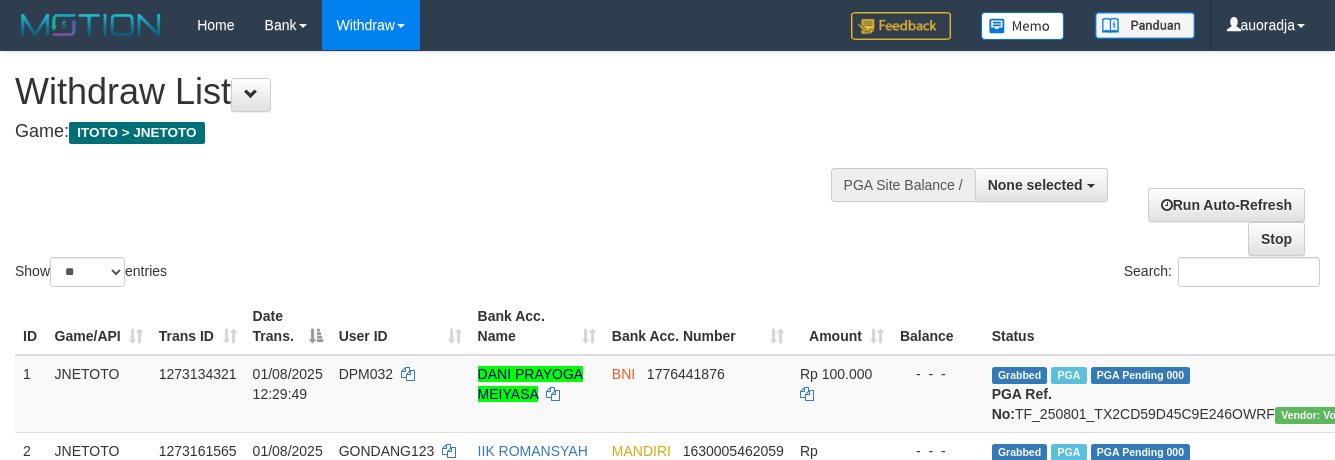 click on "Show  ** ** ** ***  entries" at bounding box center [334, 274] 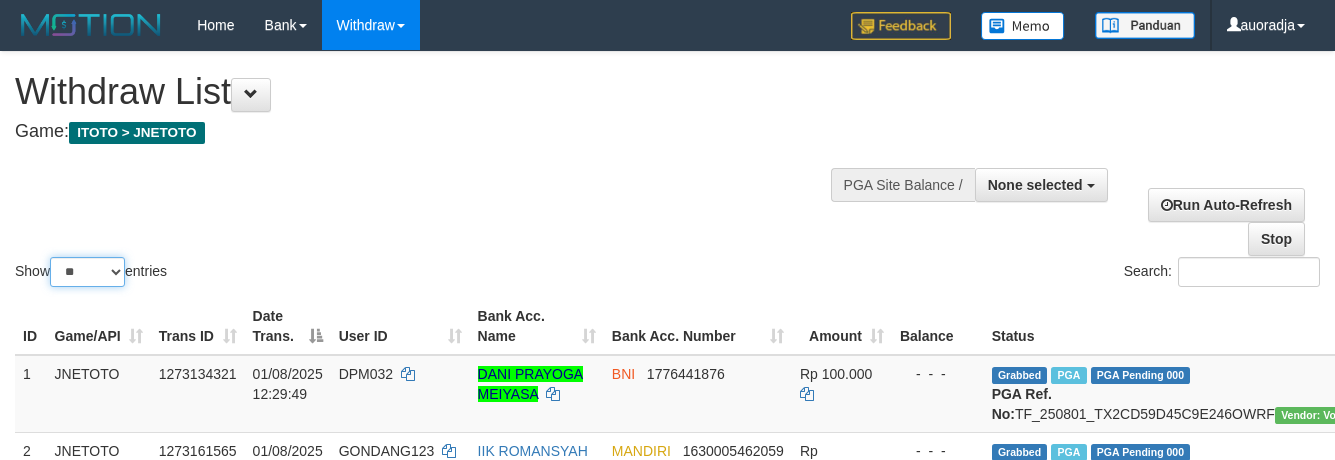 click on "** ** ** ***" at bounding box center (87, 272) 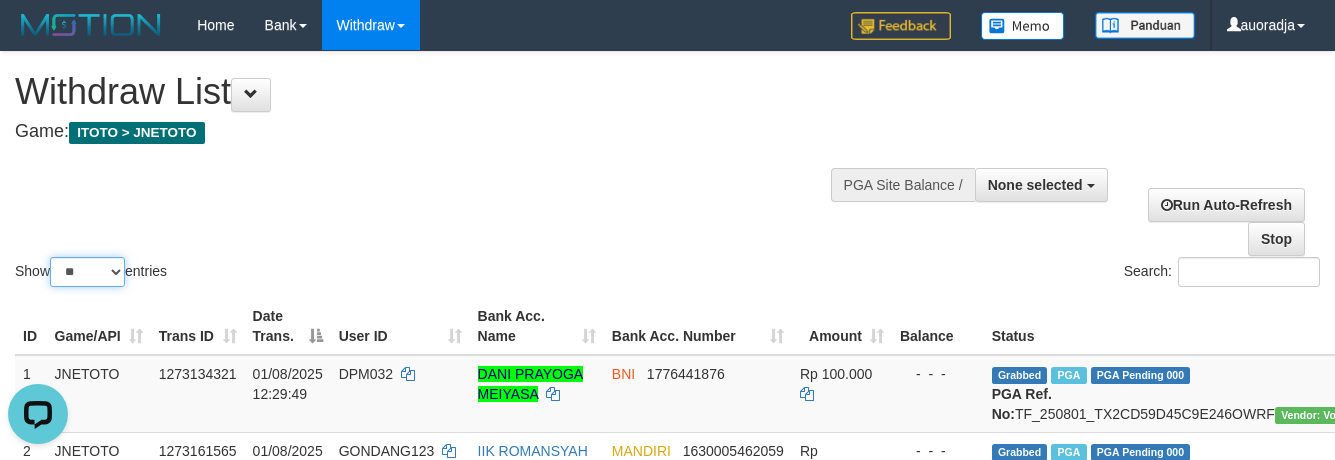 scroll, scrollTop: 0, scrollLeft: 0, axis: both 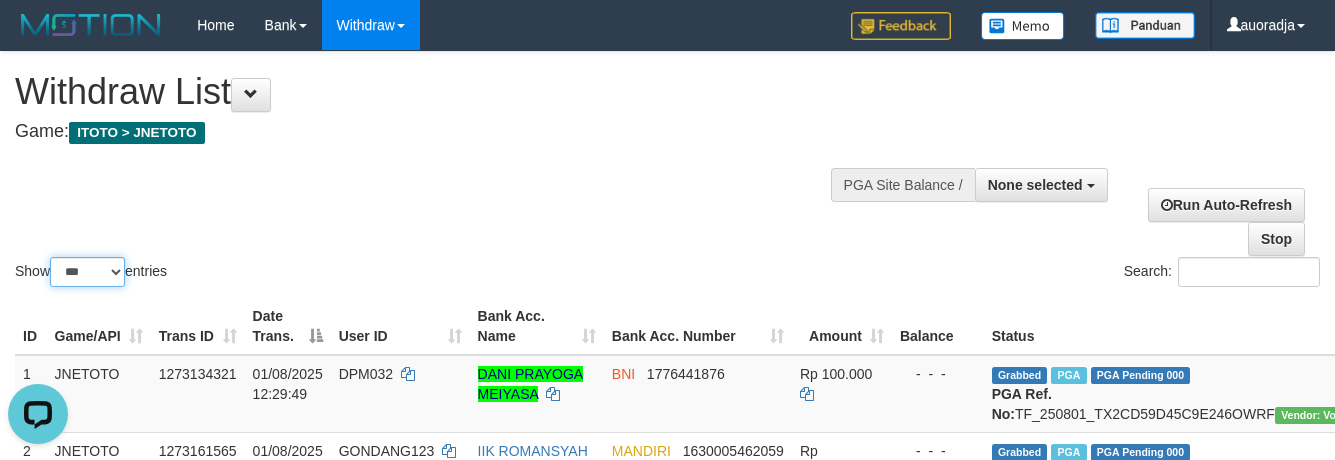 click on "** ** ** ***" at bounding box center (87, 272) 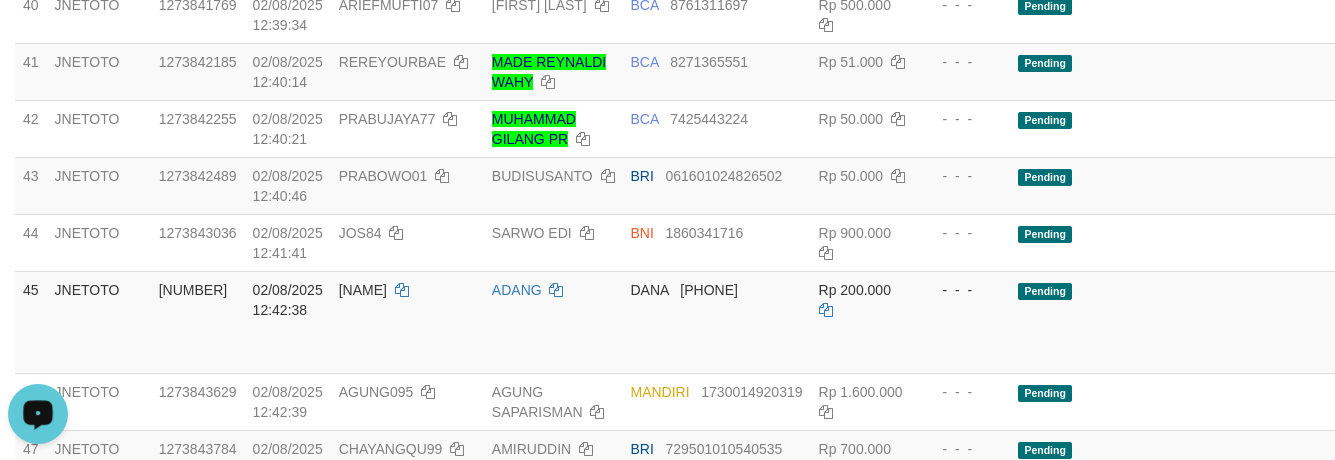 scroll, scrollTop: 2383, scrollLeft: 0, axis: vertical 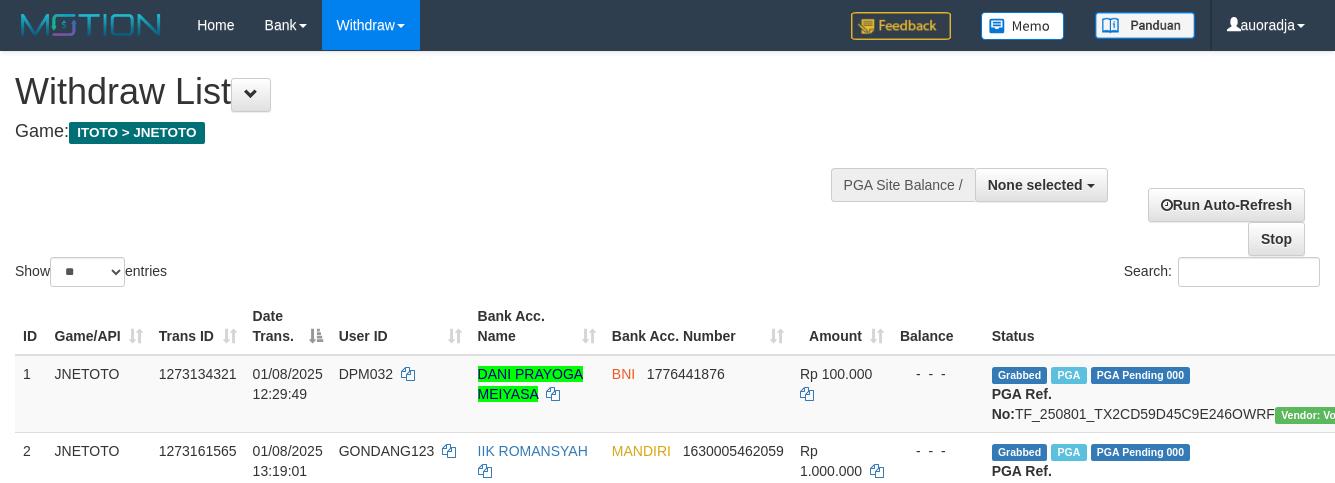 select 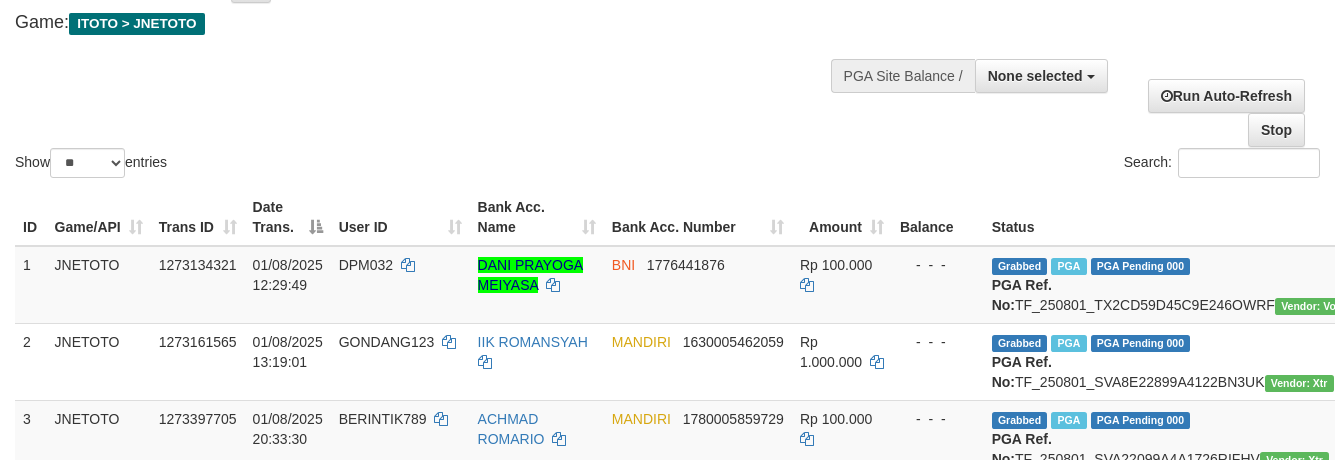 scroll, scrollTop: 0, scrollLeft: 0, axis: both 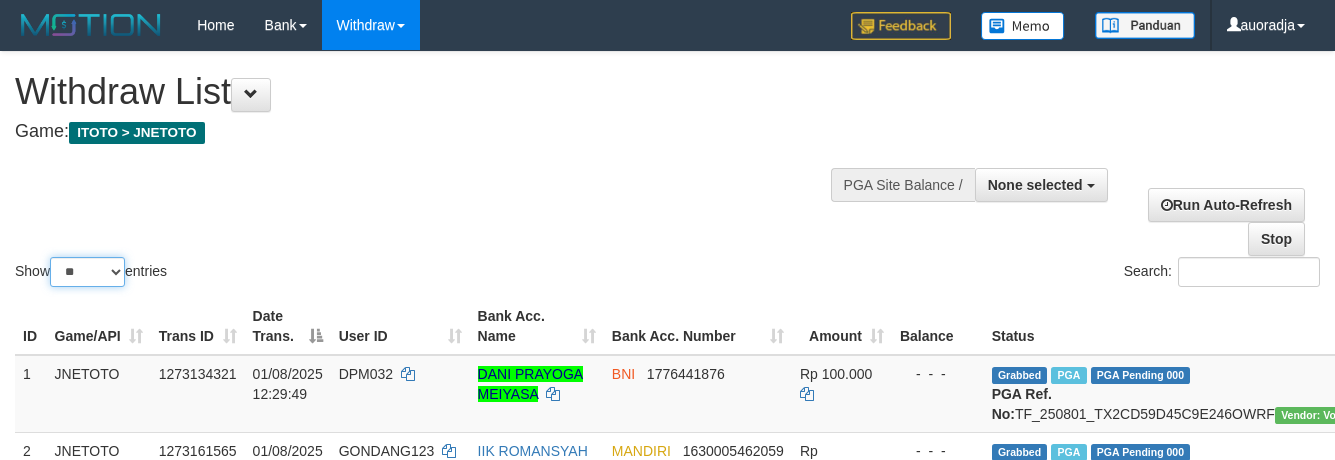 click on "** ** ** ***" at bounding box center (87, 272) 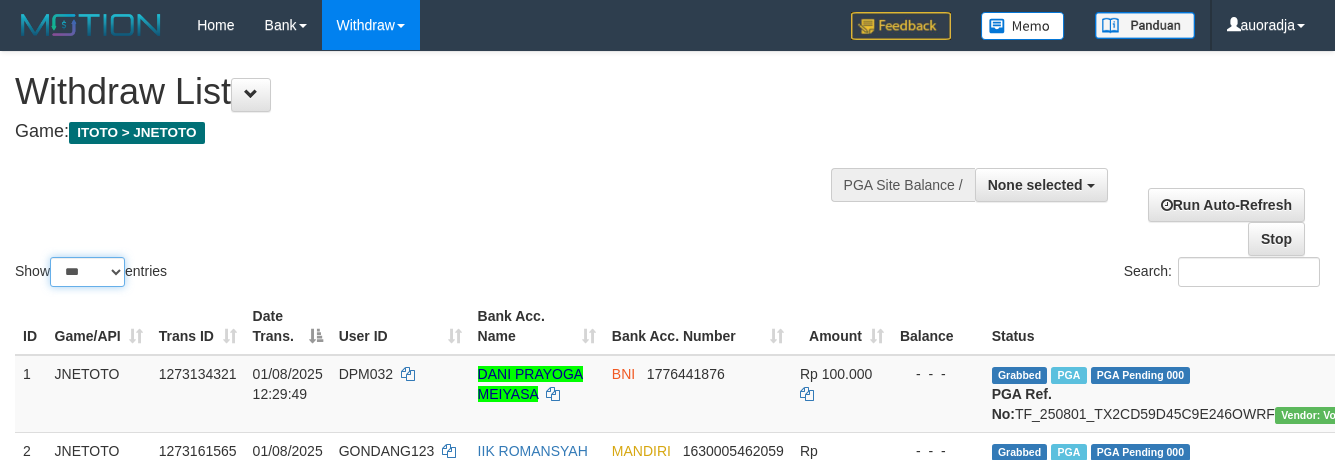 click on "** ** ** ***" at bounding box center (87, 272) 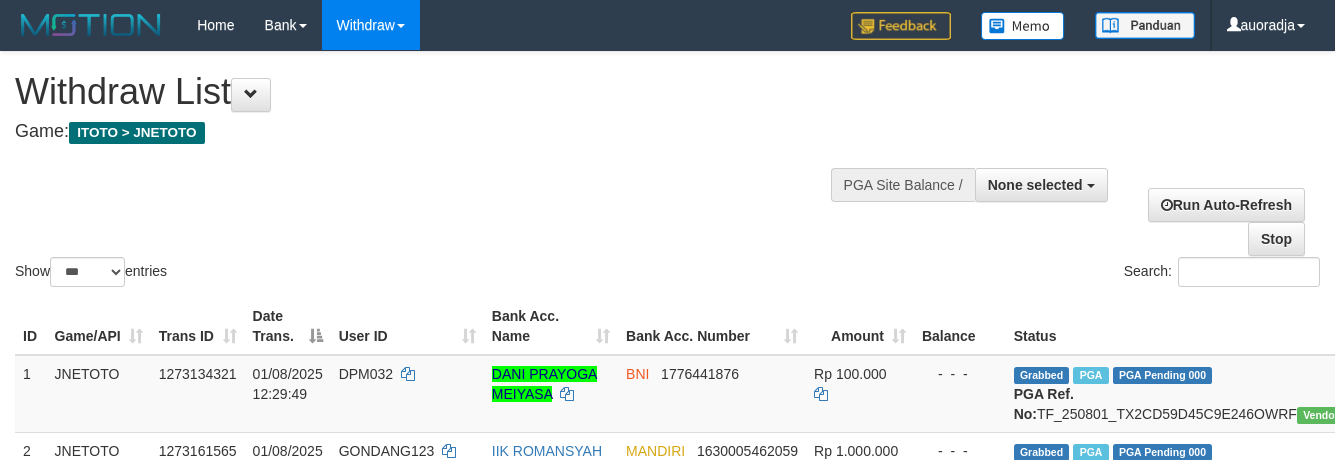 scroll, scrollTop: 3649, scrollLeft: 0, axis: vertical 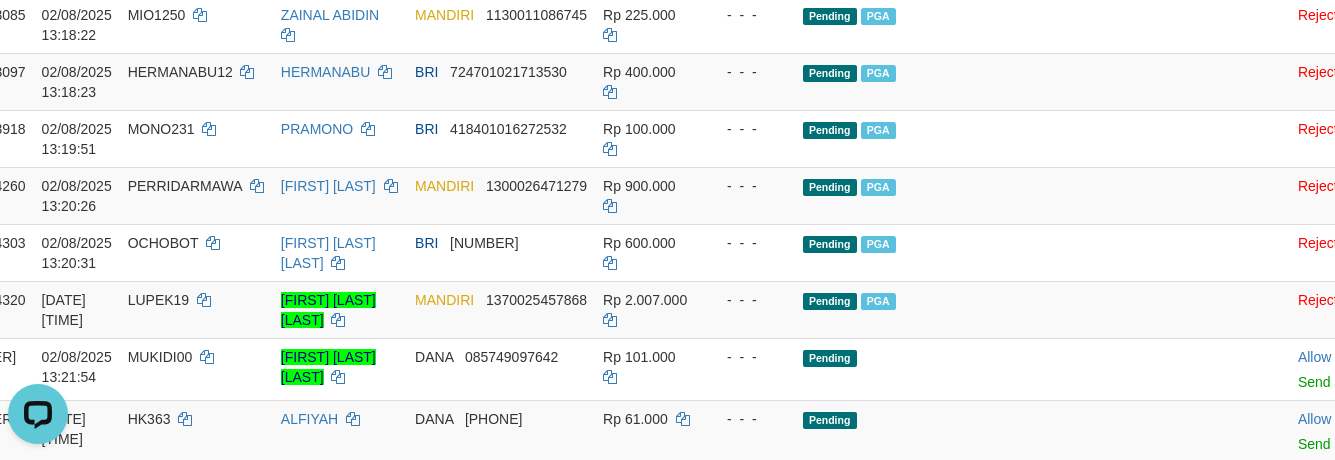 click on "Pending" at bounding box center [1001, -491] 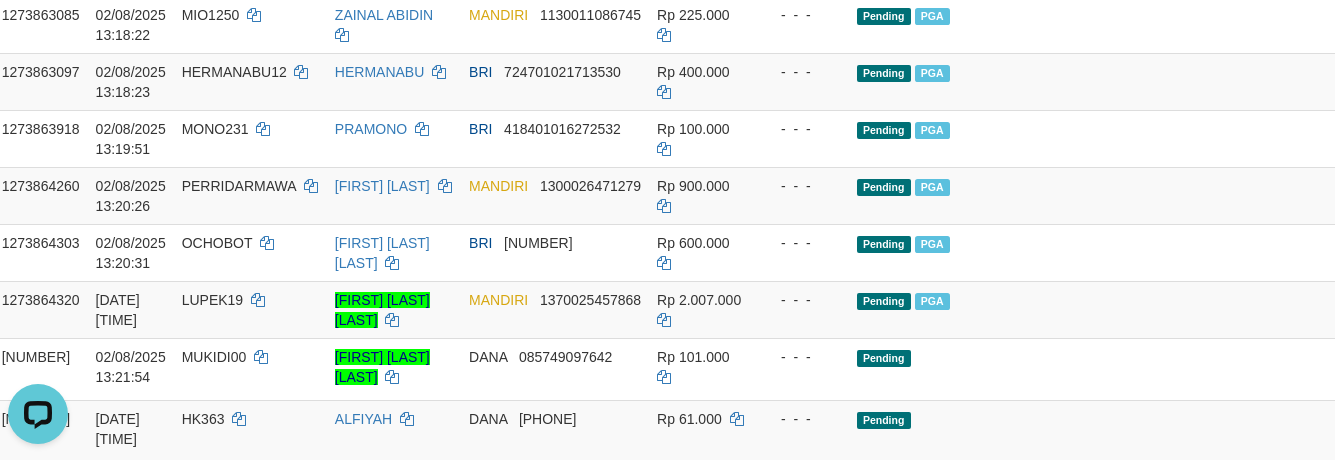 scroll, scrollTop: 3649, scrollLeft: 211, axis: both 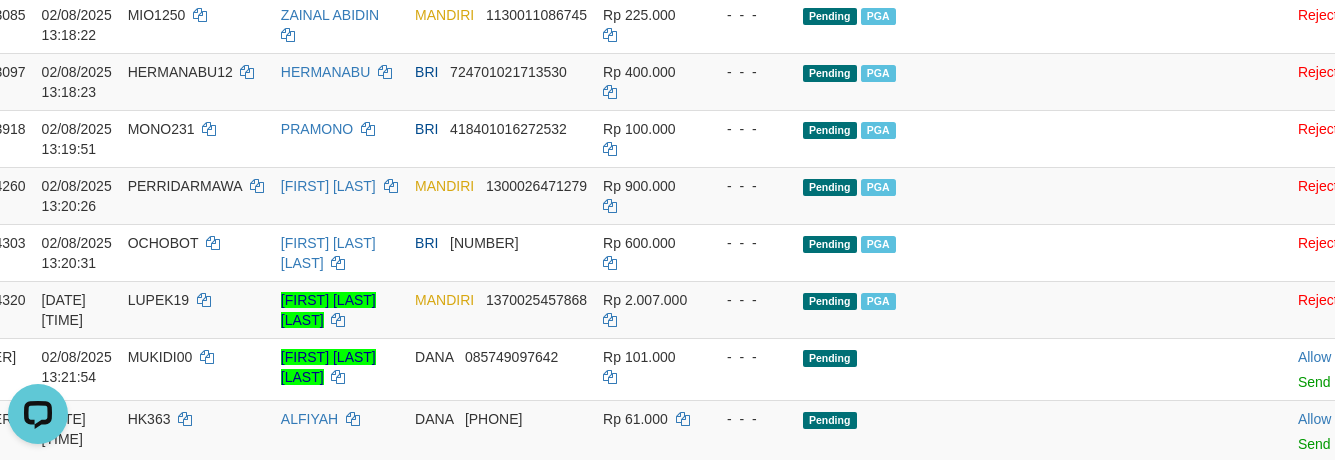 click on "Pending" at bounding box center (1001, -491) 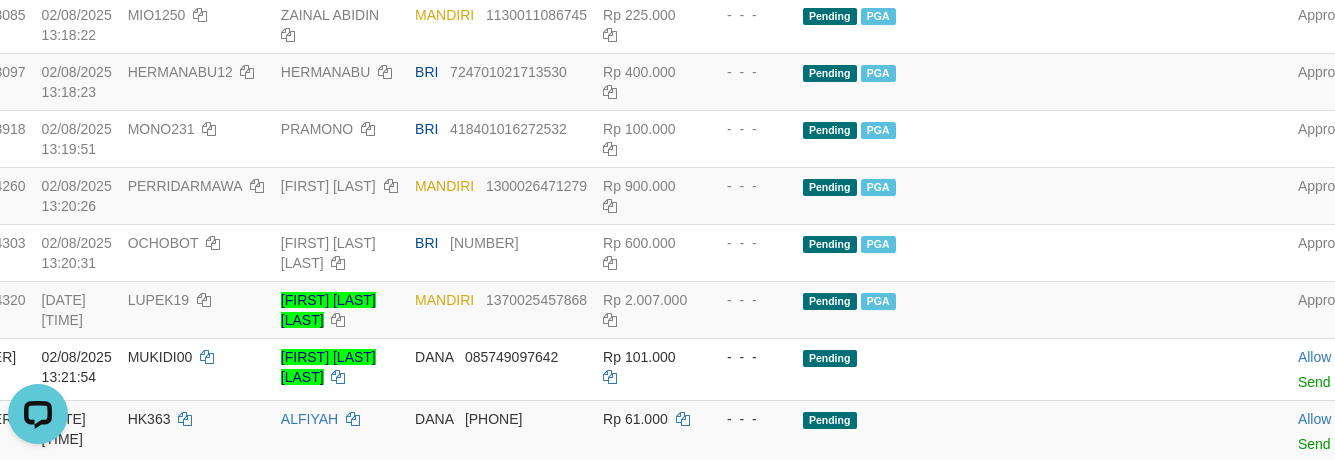 scroll, scrollTop: 2481, scrollLeft: 211, axis: both 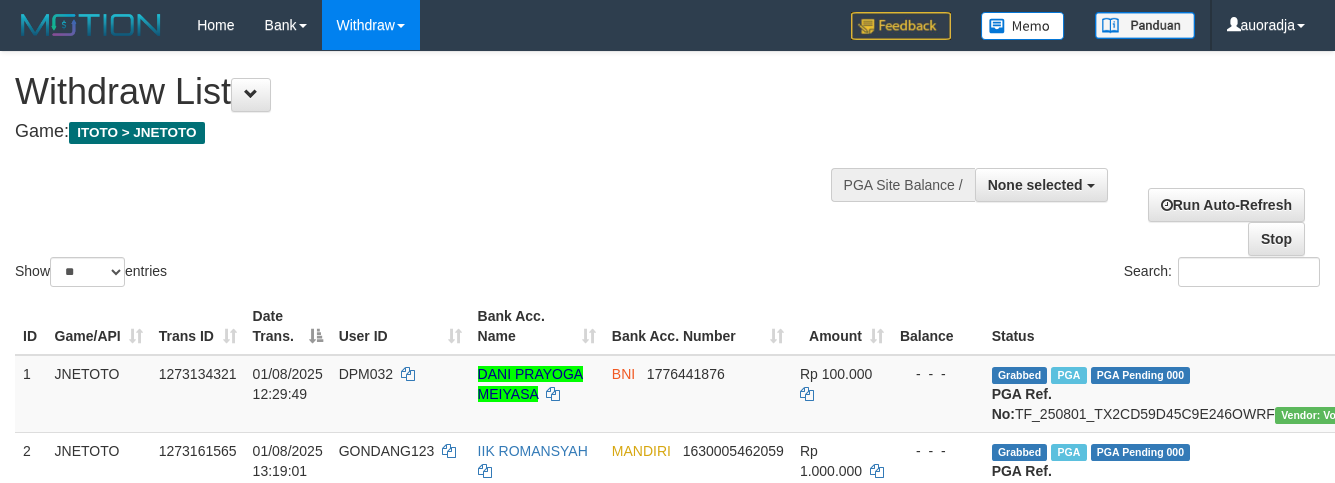 select 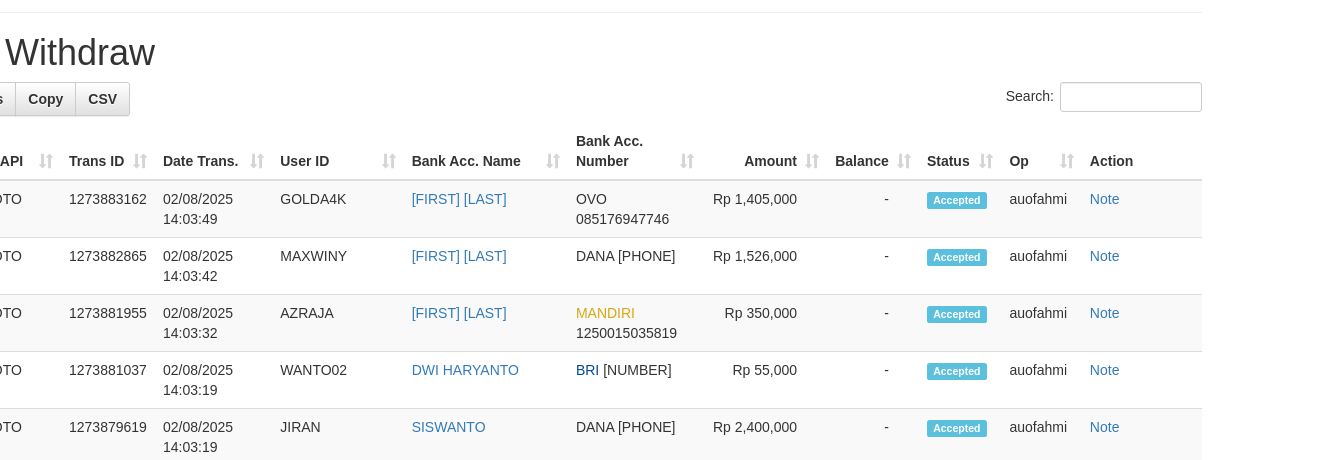 scroll, scrollTop: 2320, scrollLeft: 118, axis: both 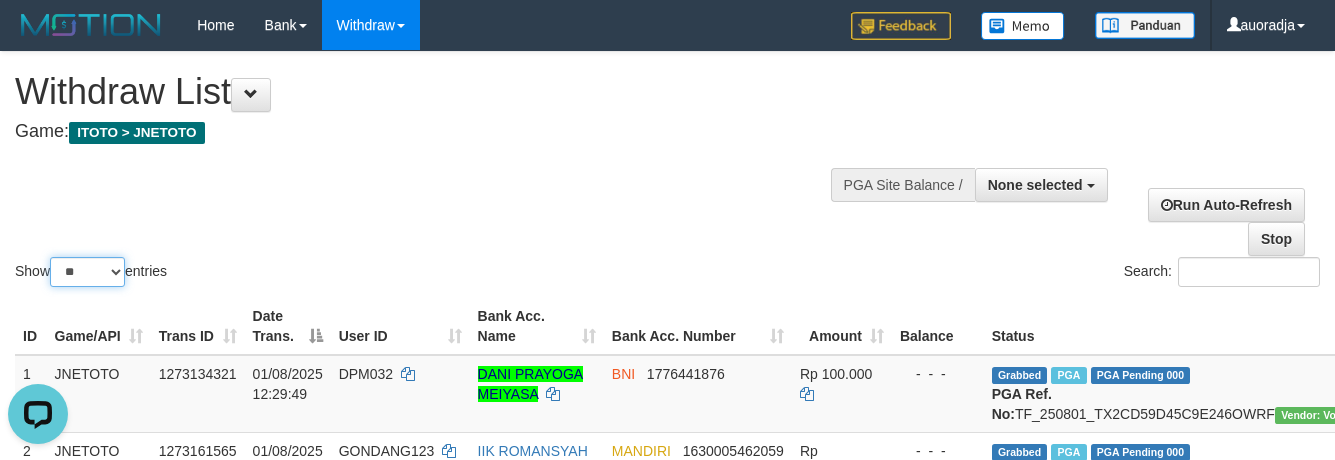 drag, startPoint x: 97, startPoint y: 274, endPoint x: 99, endPoint y: 288, distance: 14.142136 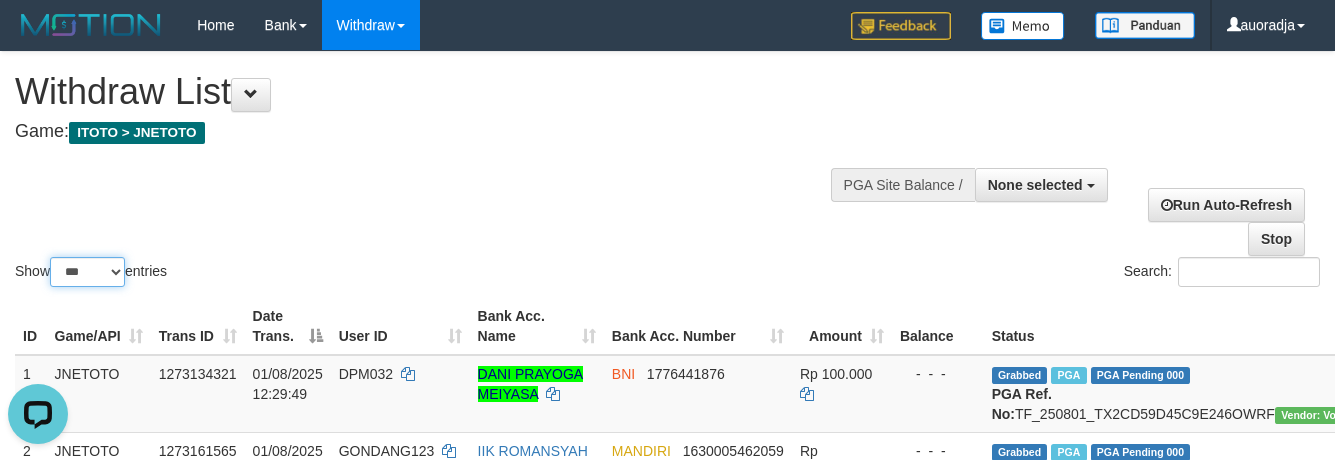 click on "** ** ** ***" at bounding box center [87, 272] 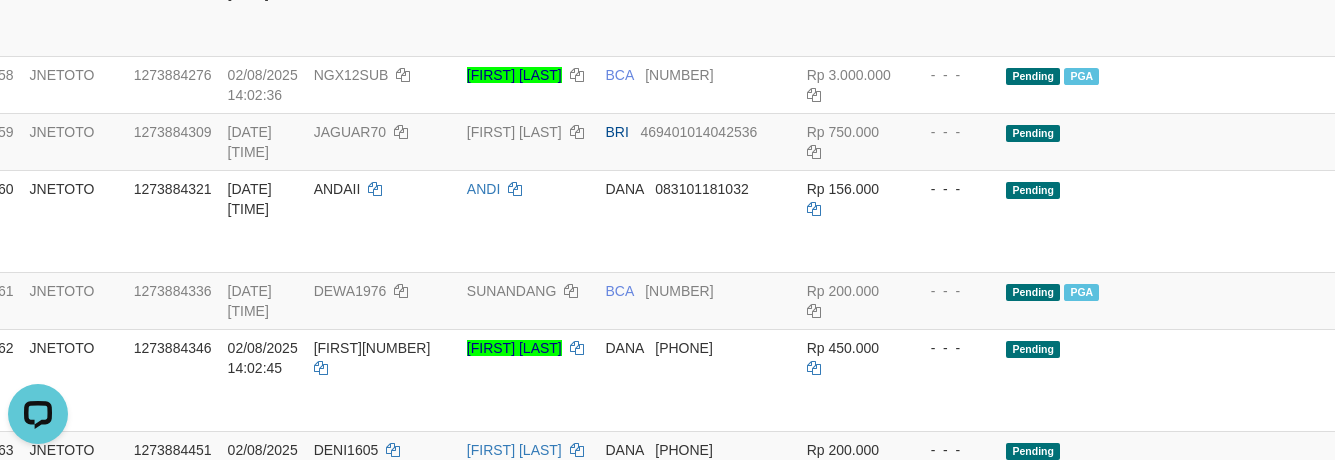scroll, scrollTop: 3649, scrollLeft: 25, axis: both 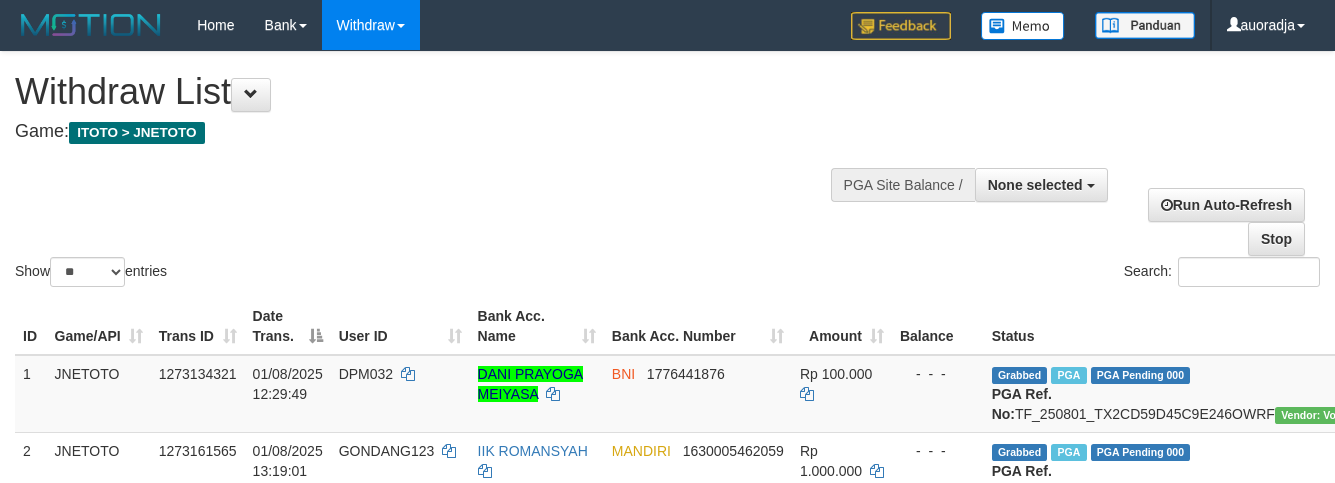 select 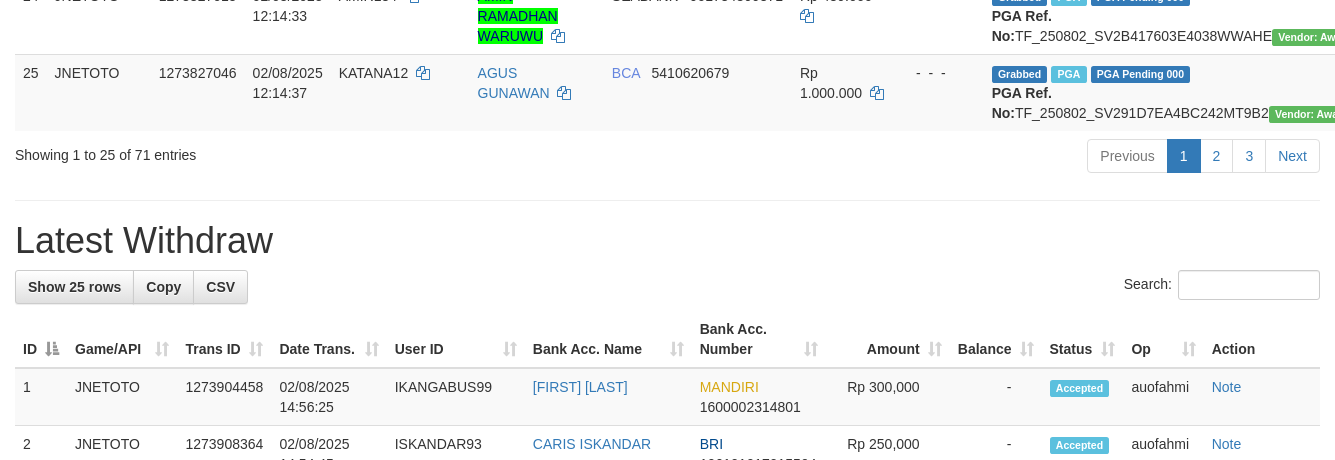 scroll, scrollTop: 1399, scrollLeft: 0, axis: vertical 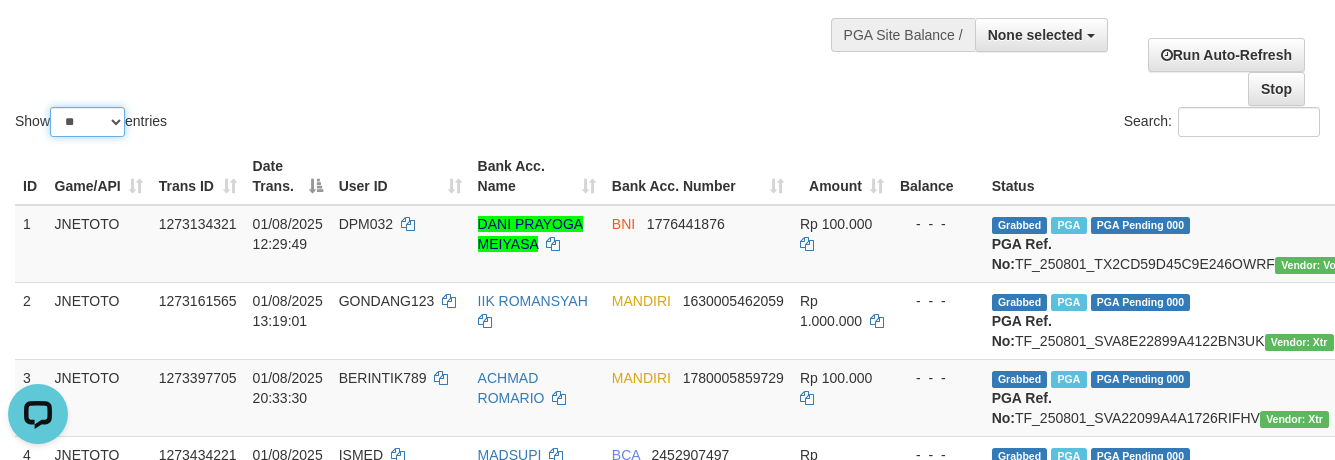 click on "** ** ** ***" at bounding box center [87, 122] 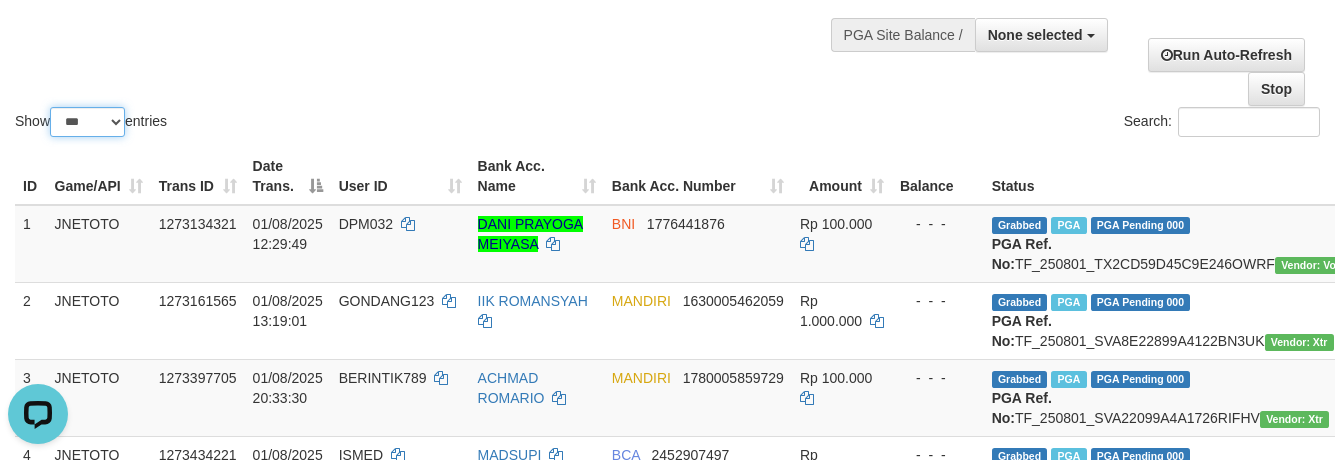 click on "** ** ** ***" at bounding box center (87, 122) 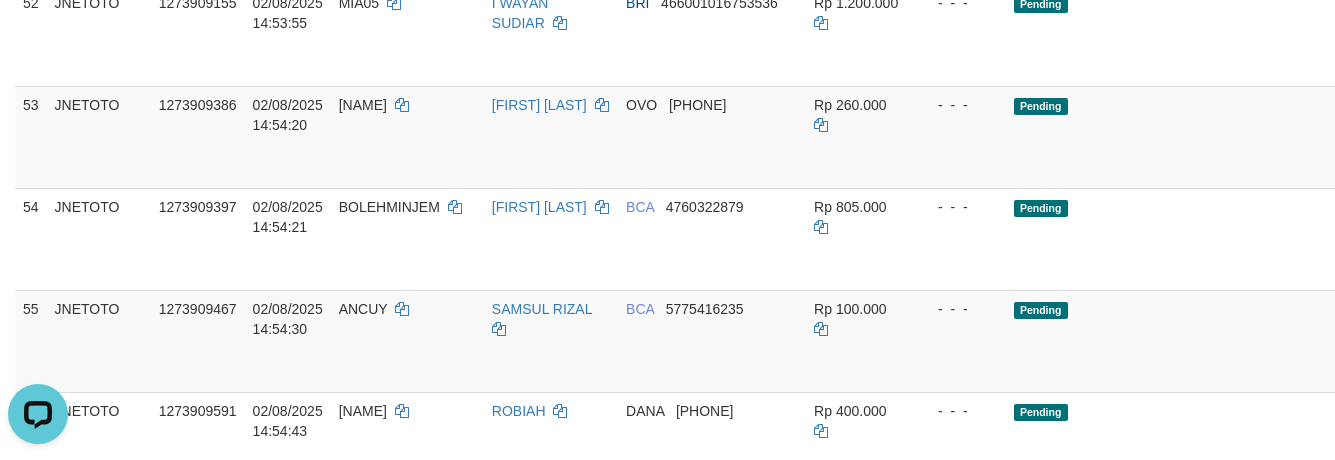 scroll, scrollTop: 4428, scrollLeft: 150, axis: both 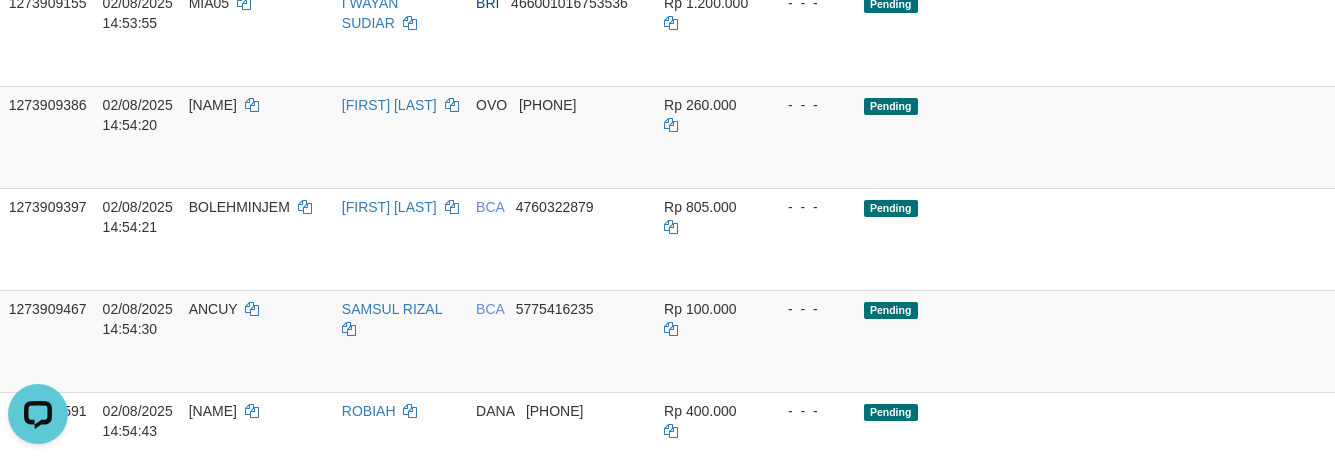 click on "Pending" at bounding box center (1062, -634) 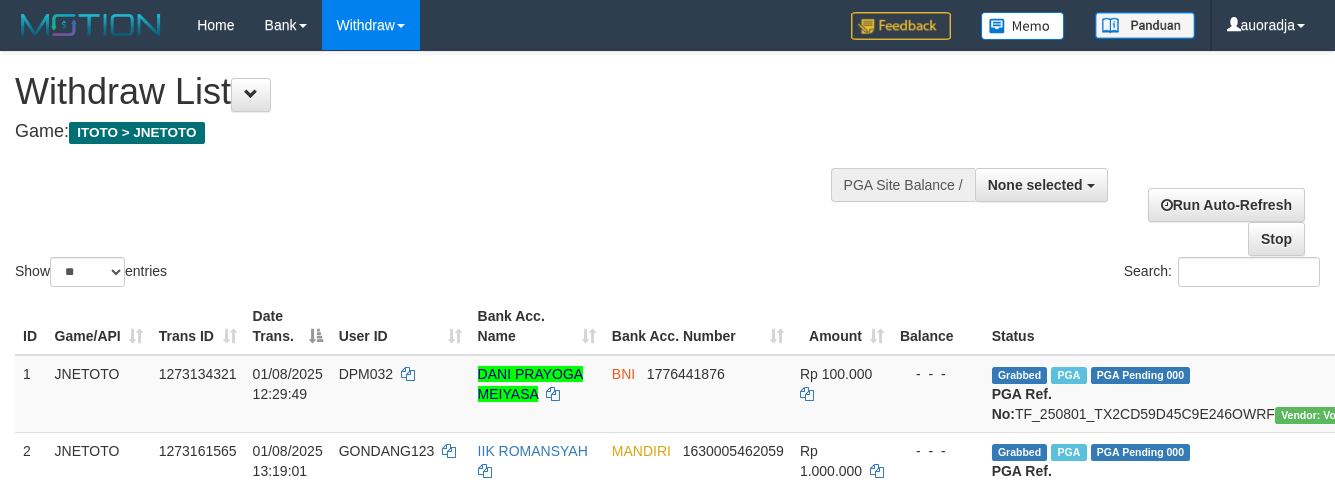 select 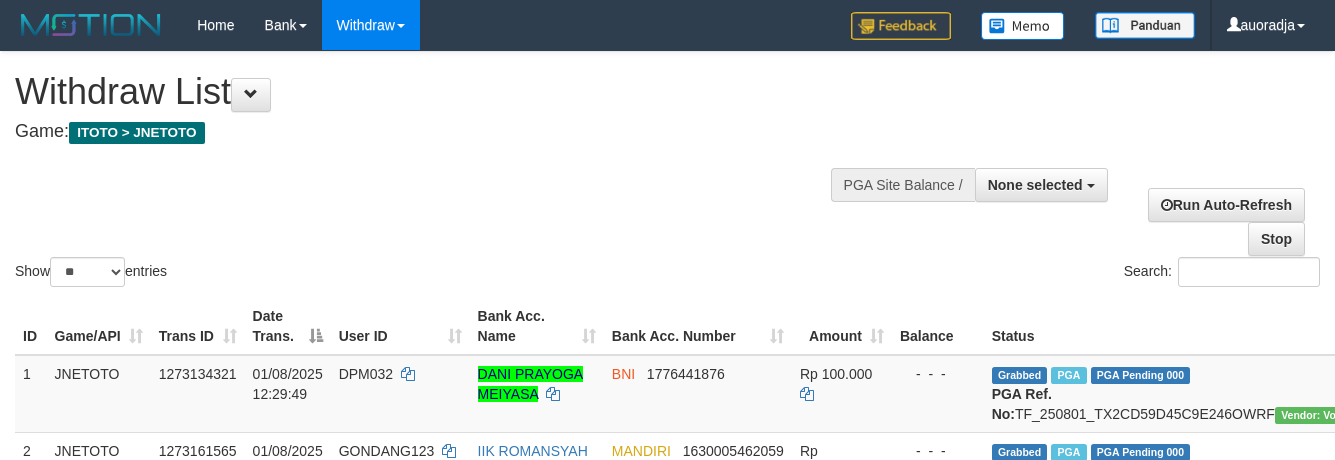 scroll, scrollTop: 4252, scrollLeft: 118, axis: both 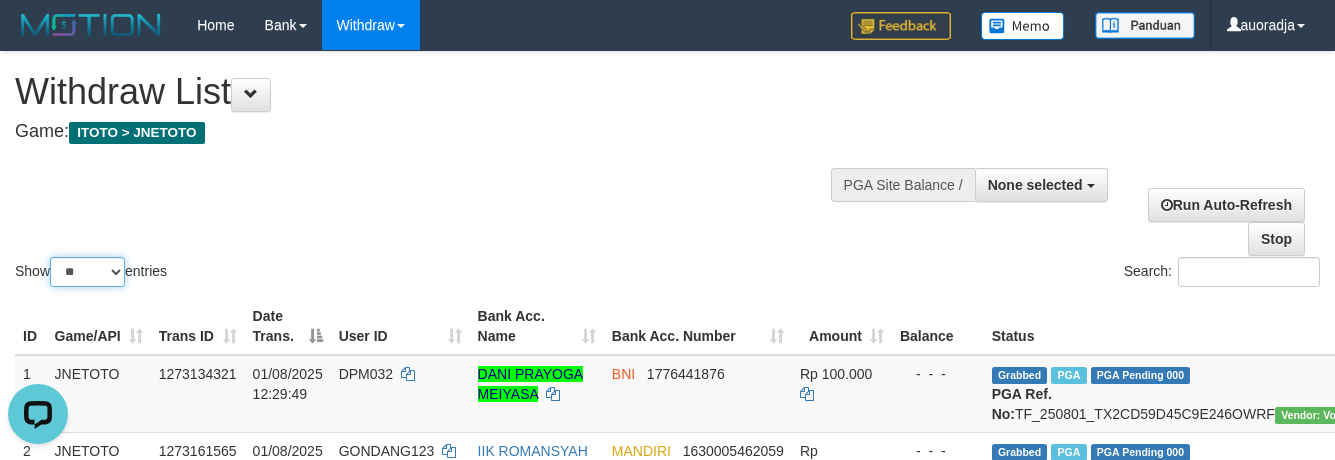 click on "** ** ** ***" at bounding box center (87, 272) 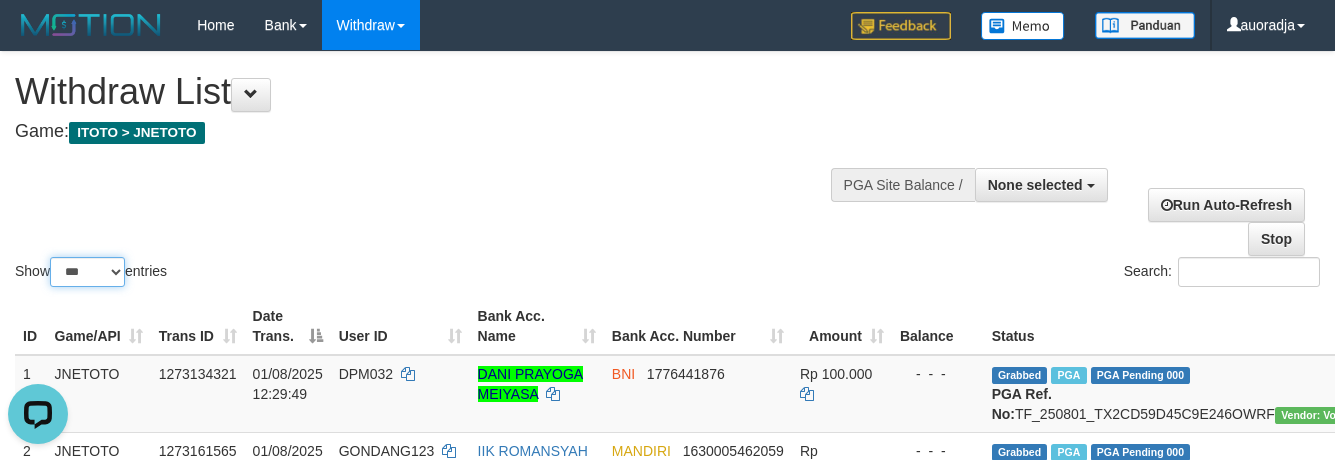 click on "** ** ** ***" at bounding box center [87, 272] 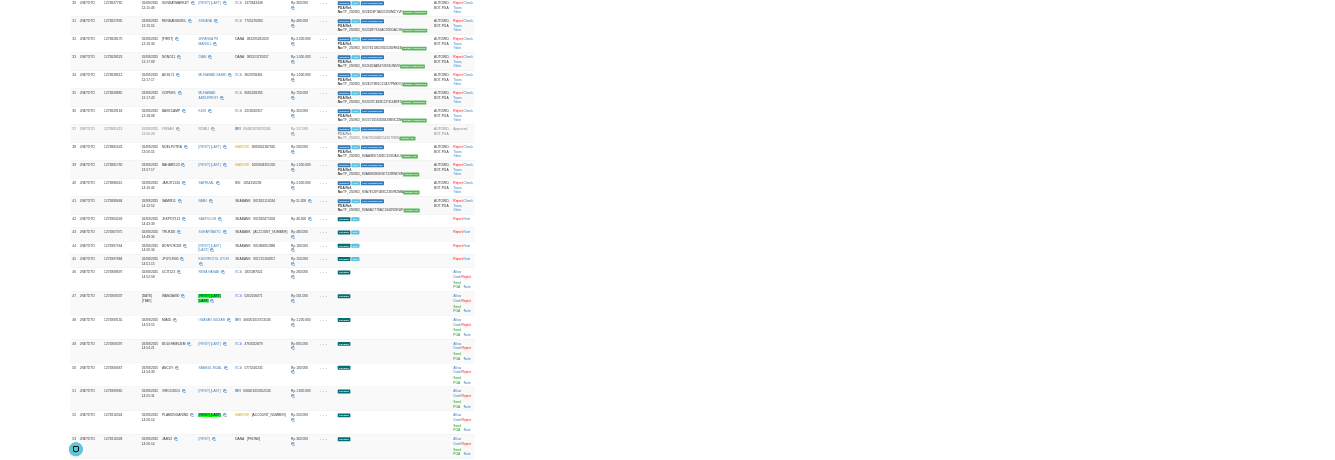 scroll, scrollTop: 2595, scrollLeft: 0, axis: vertical 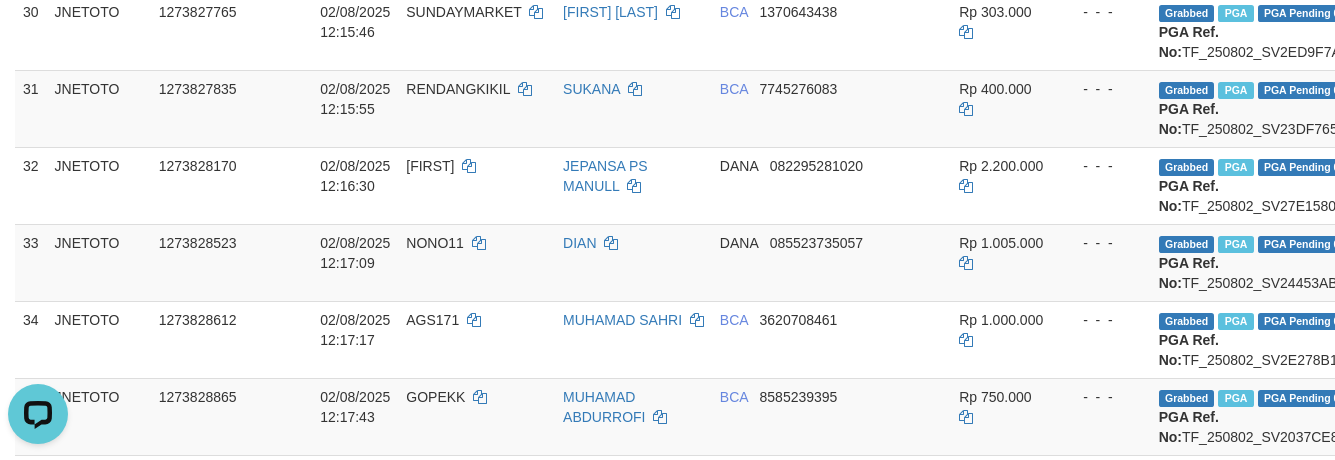 click on "Rp 1.000.000" at bounding box center [1005, -354] 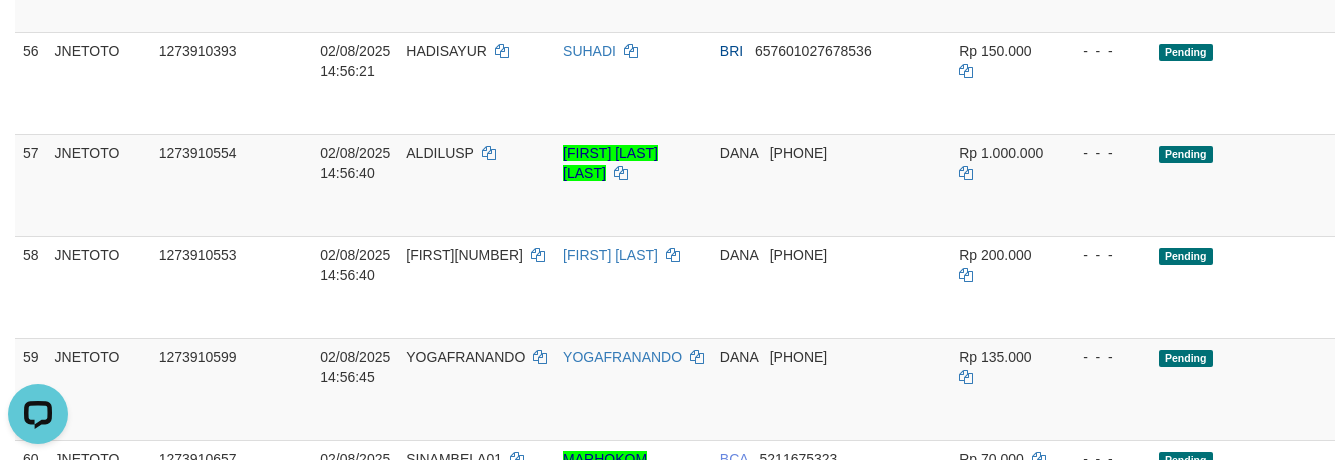 scroll, scrollTop: 4245, scrollLeft: 0, axis: vertical 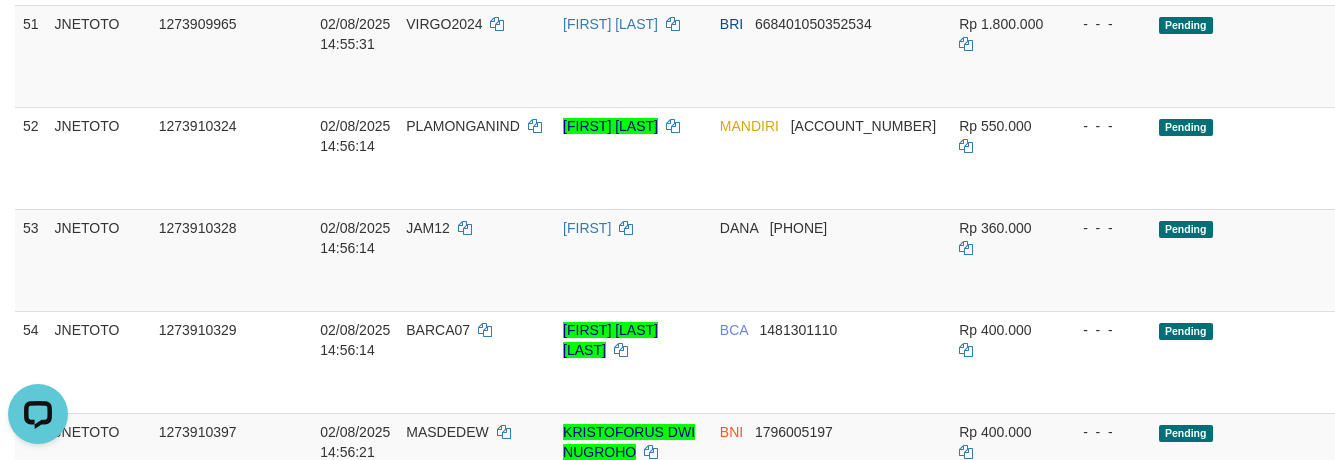 click on "UCIT123" at bounding box center (476, -454) 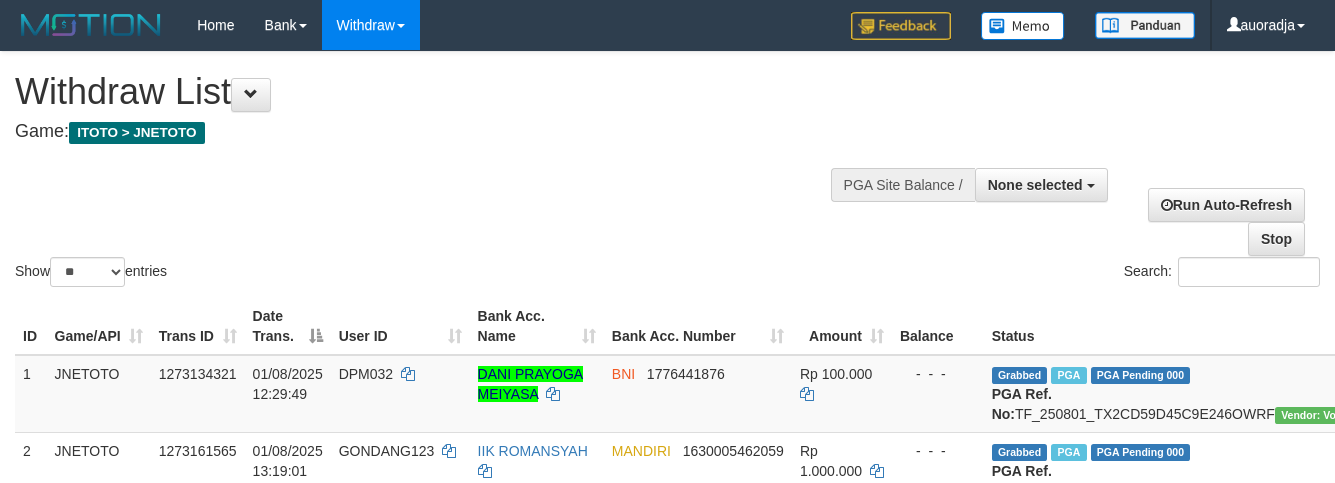 select 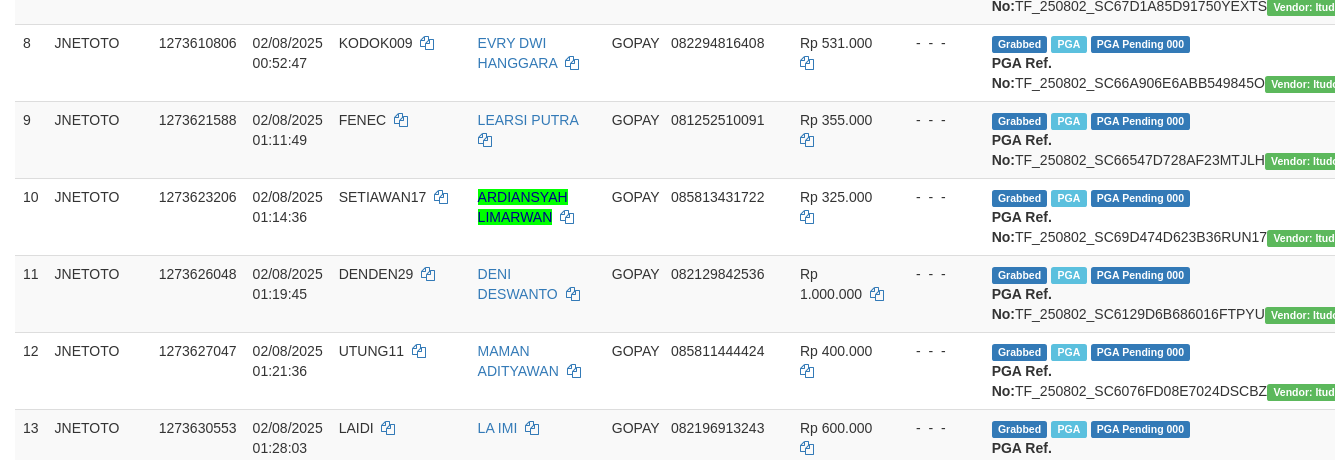 scroll, scrollTop: 0, scrollLeft: 0, axis: both 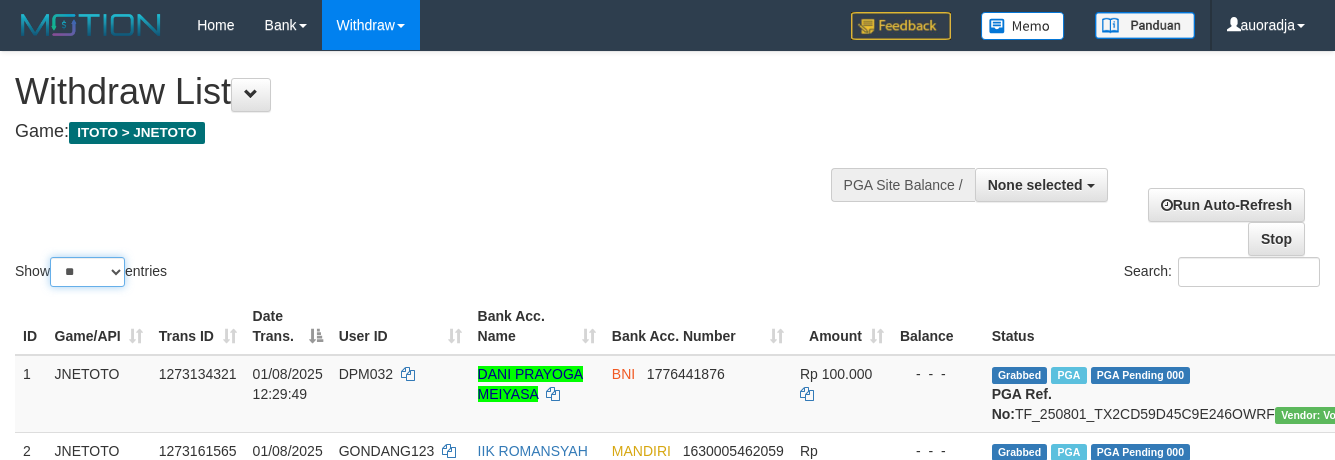 click on "** ** ** ***" at bounding box center [87, 272] 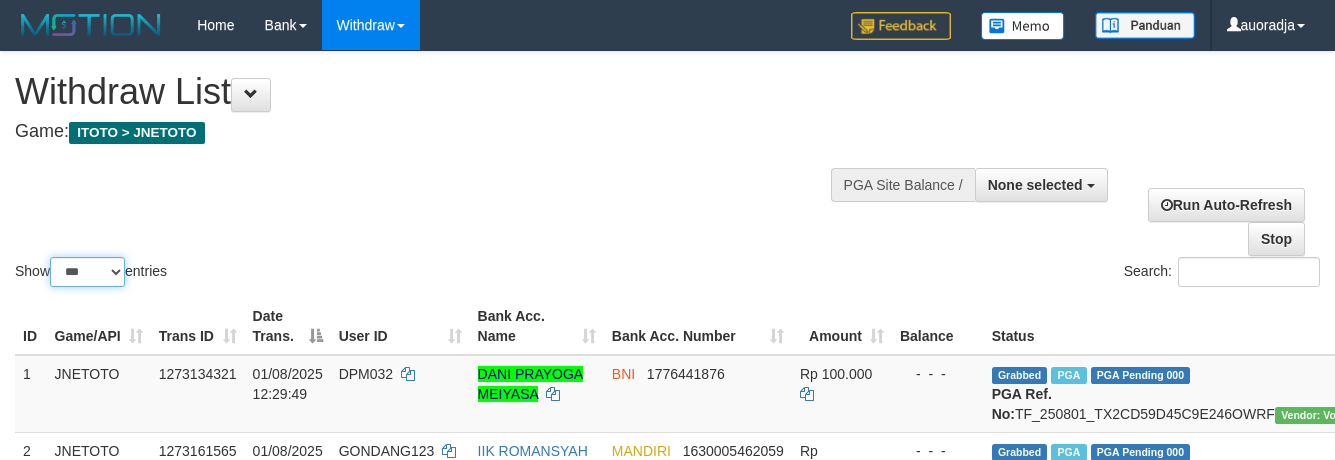 click on "** ** ** ***" at bounding box center [87, 272] 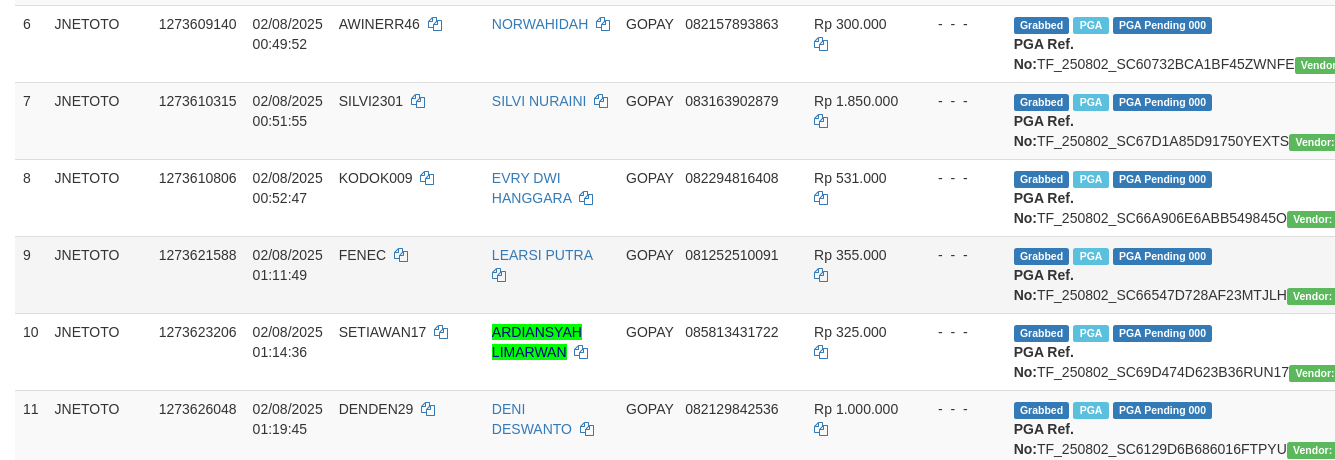 scroll, scrollTop: 1650, scrollLeft: 0, axis: vertical 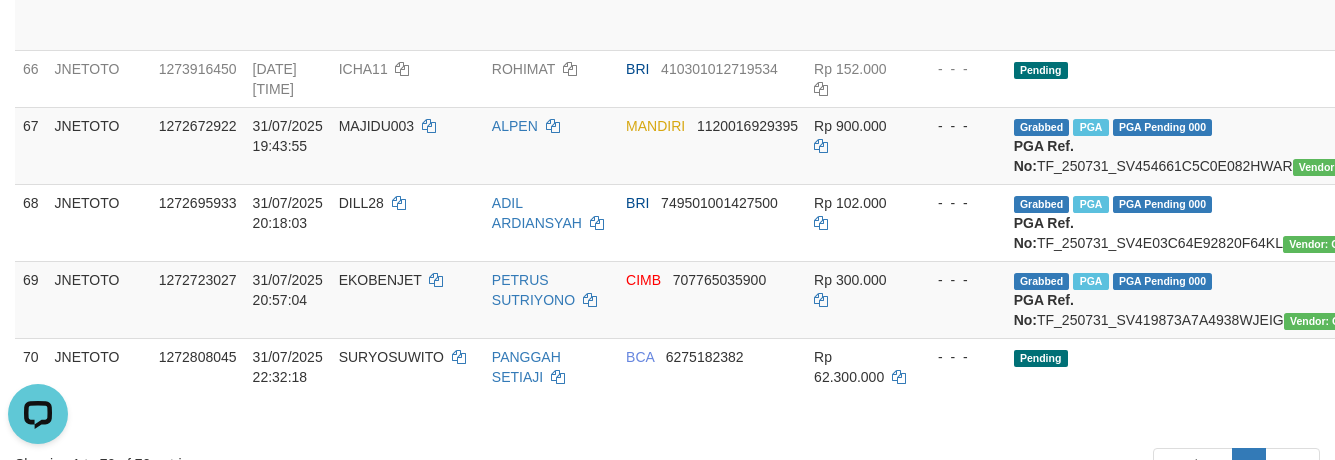 click on "Pending" at bounding box center [1212, -727] 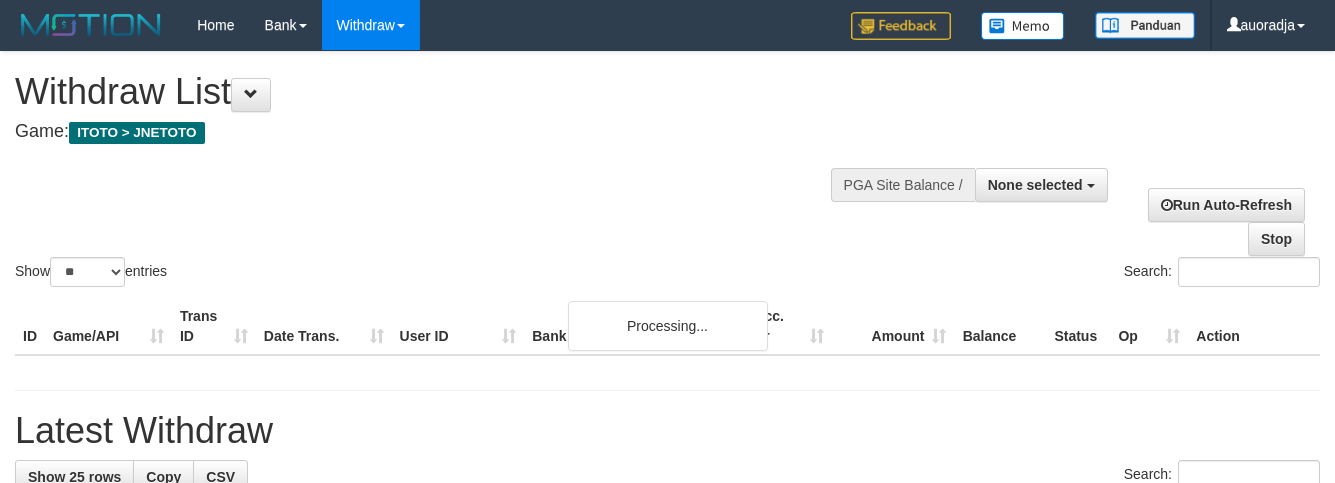 select 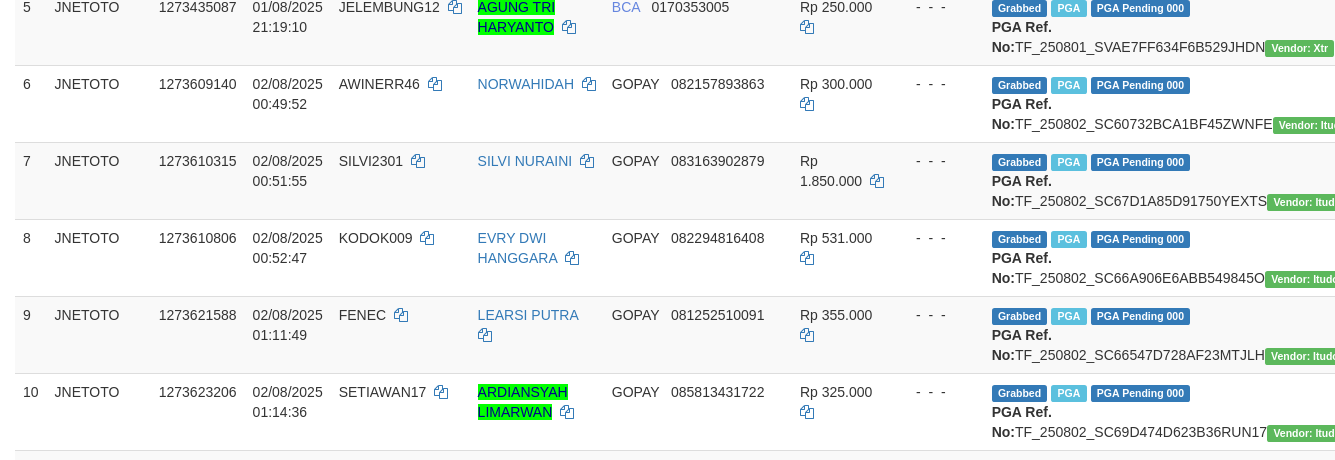 scroll, scrollTop: 0, scrollLeft: 0, axis: both 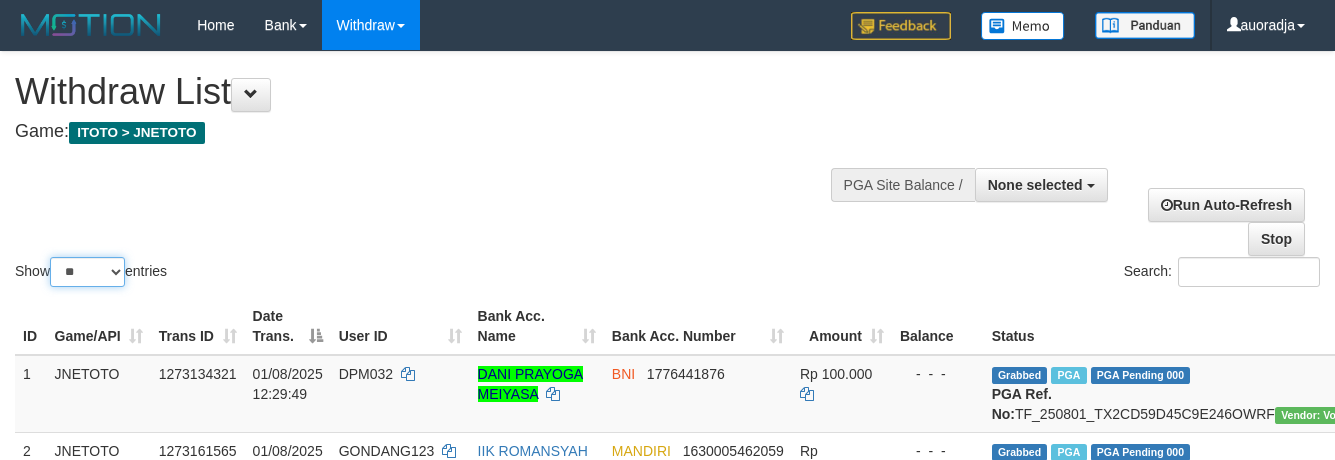 click on "** ** ** ***" at bounding box center [87, 272] 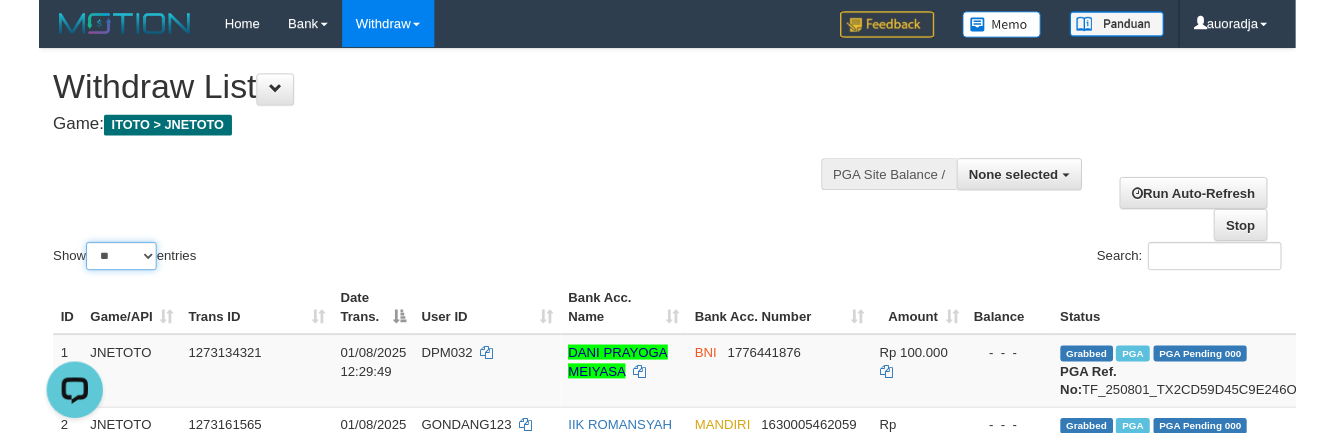 scroll, scrollTop: 0, scrollLeft: 0, axis: both 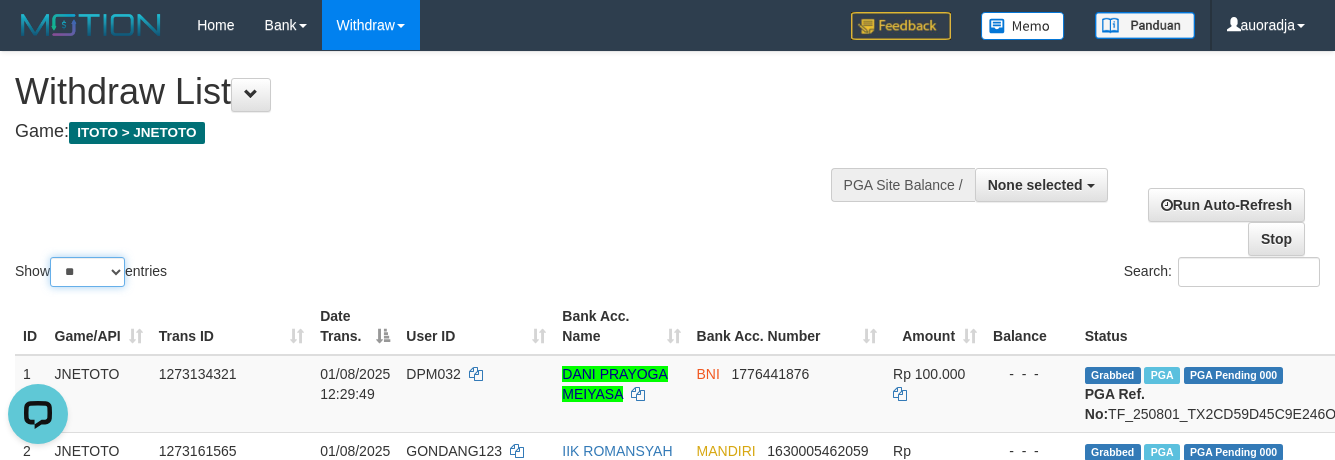 click on "** ** ** ***" at bounding box center [87, 272] 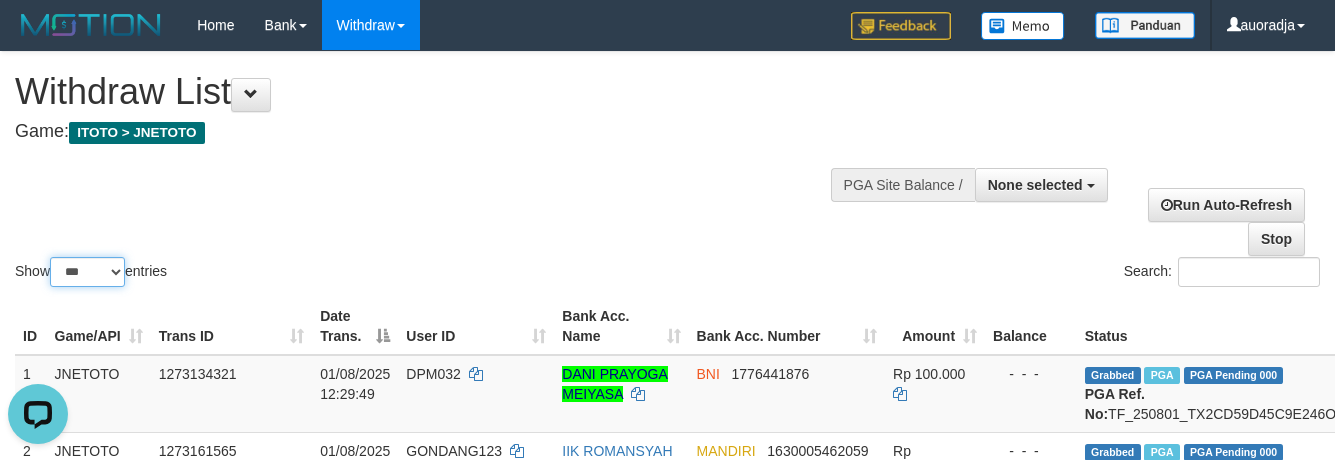 click on "** ** ** ***" at bounding box center [87, 272] 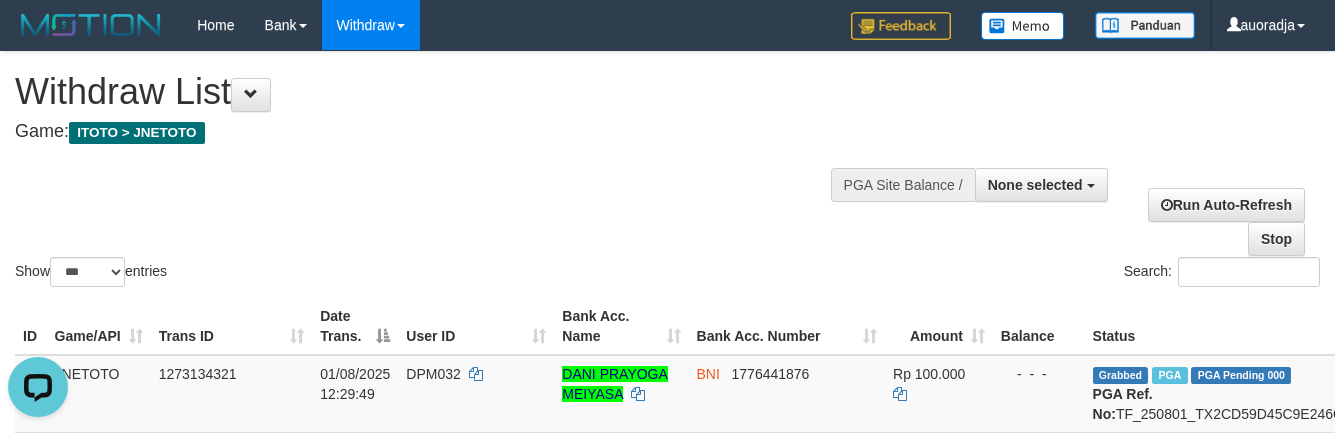 click on "Game:   ITOTO > JNETOTO" at bounding box center [442, 132] 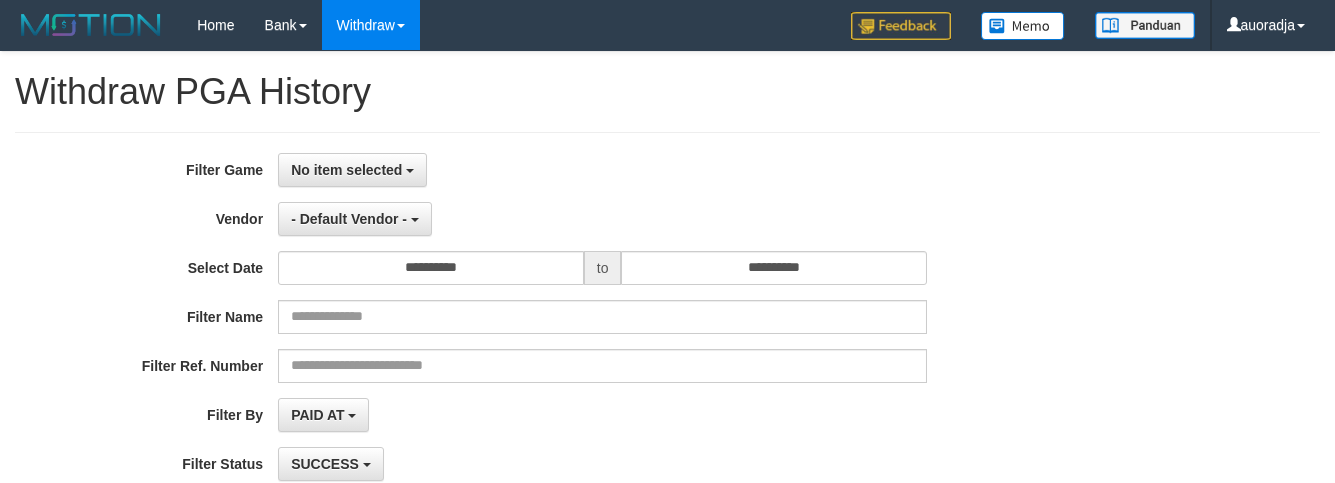 select 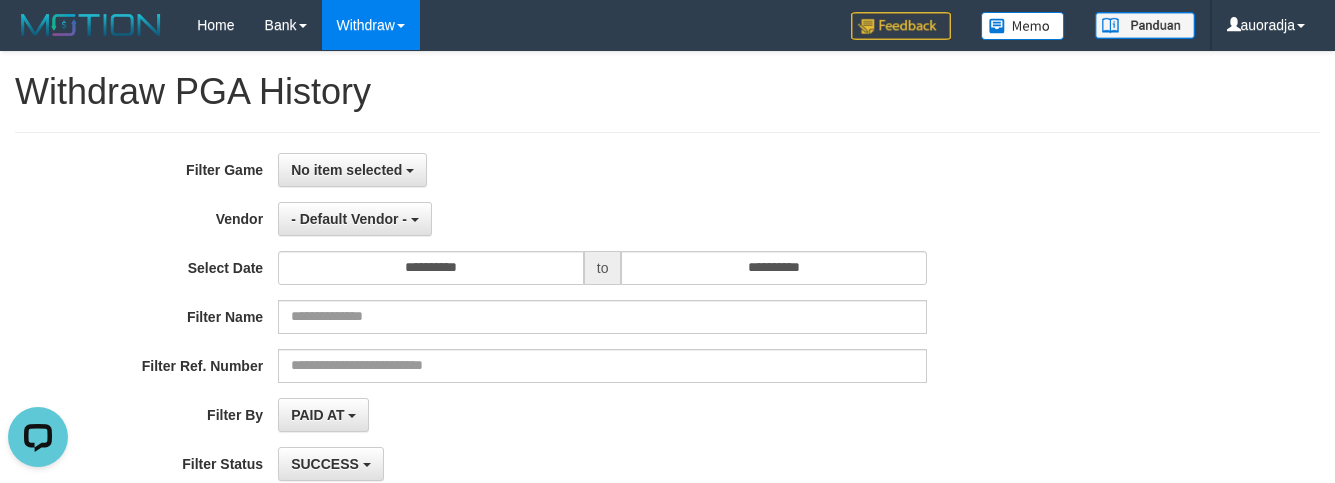 scroll, scrollTop: 0, scrollLeft: 0, axis: both 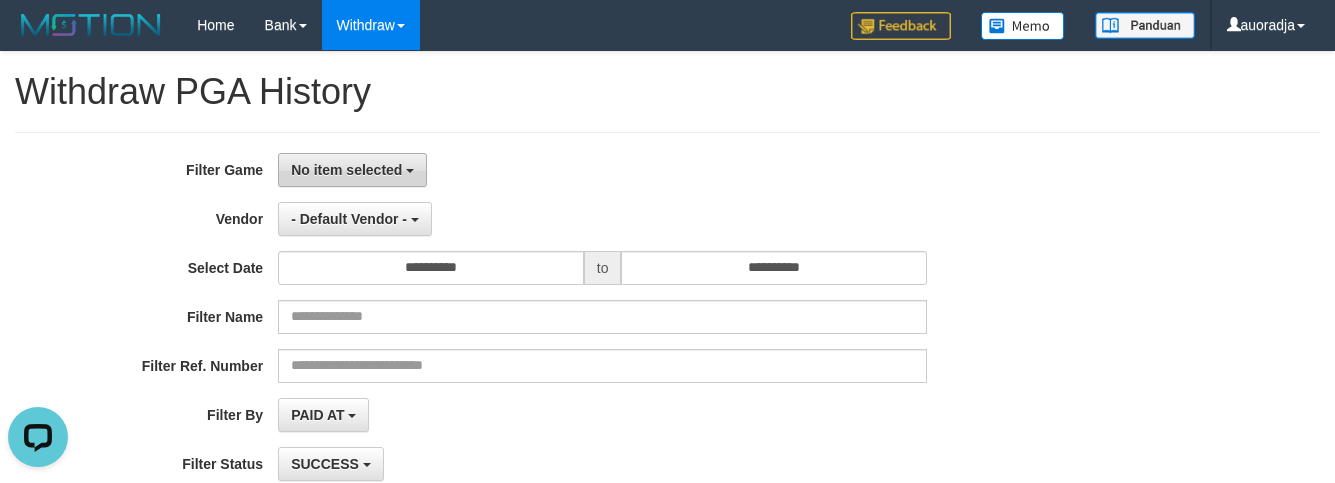 click on "No item selected" at bounding box center [346, 170] 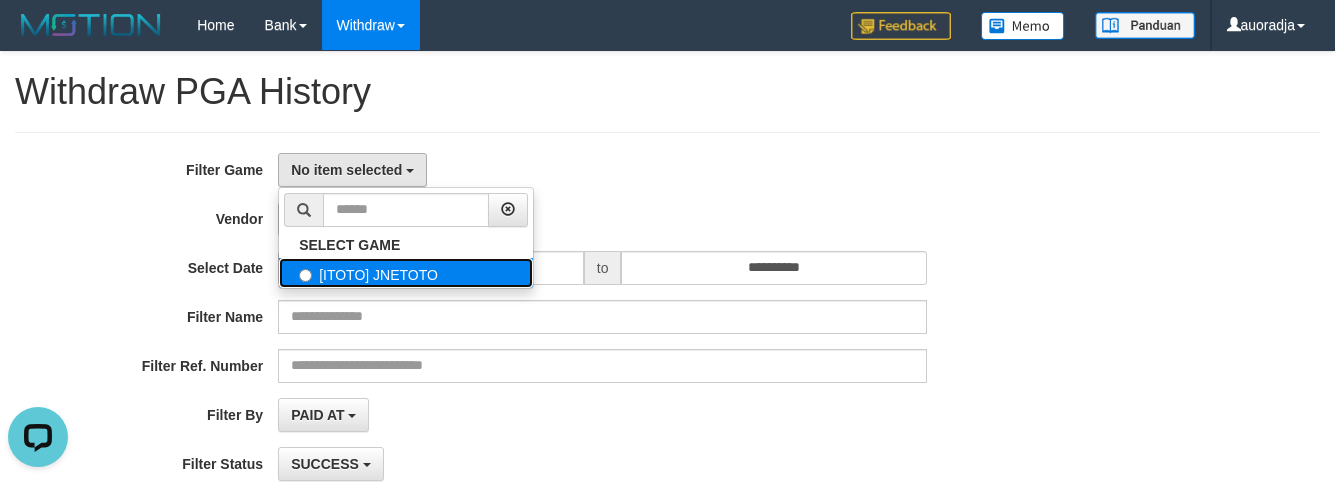 click on "[ITOTO] JNETOTO" at bounding box center (406, 273) 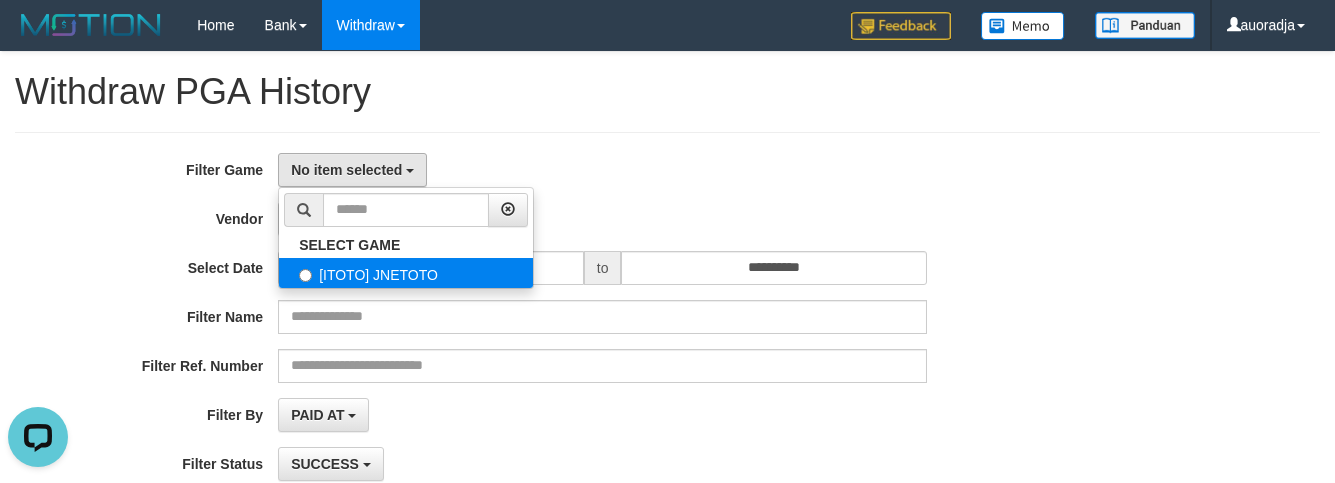 select on "***" 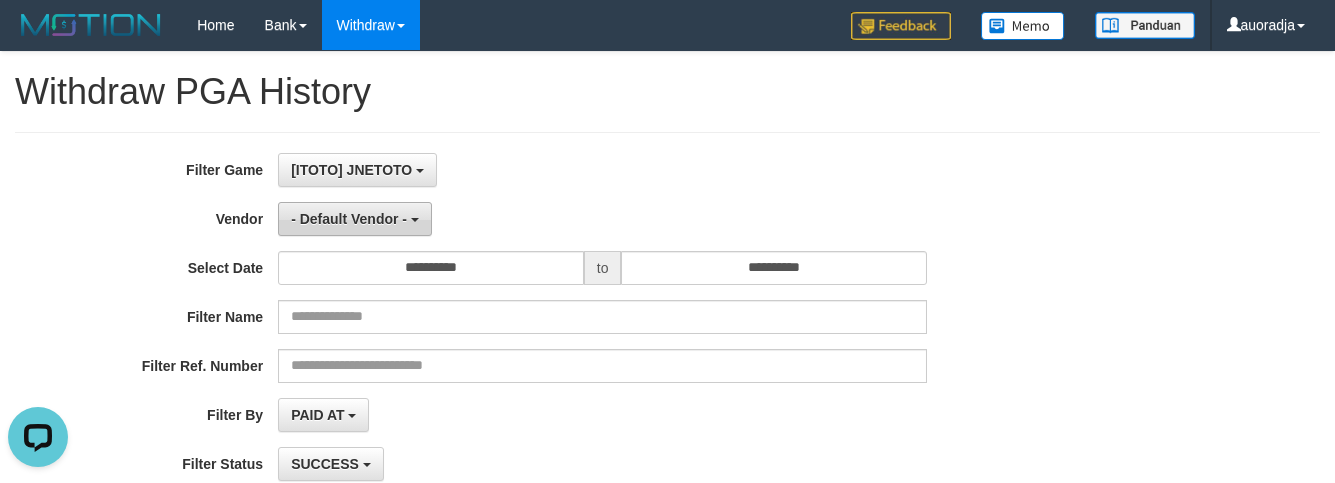 scroll, scrollTop: 18, scrollLeft: 0, axis: vertical 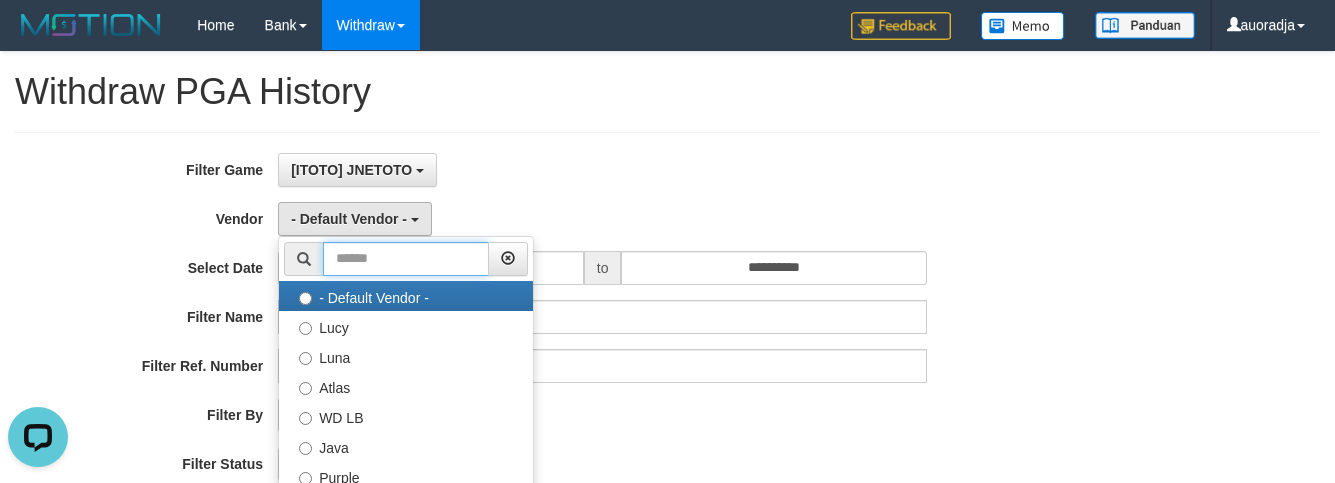 click at bounding box center [406, 259] 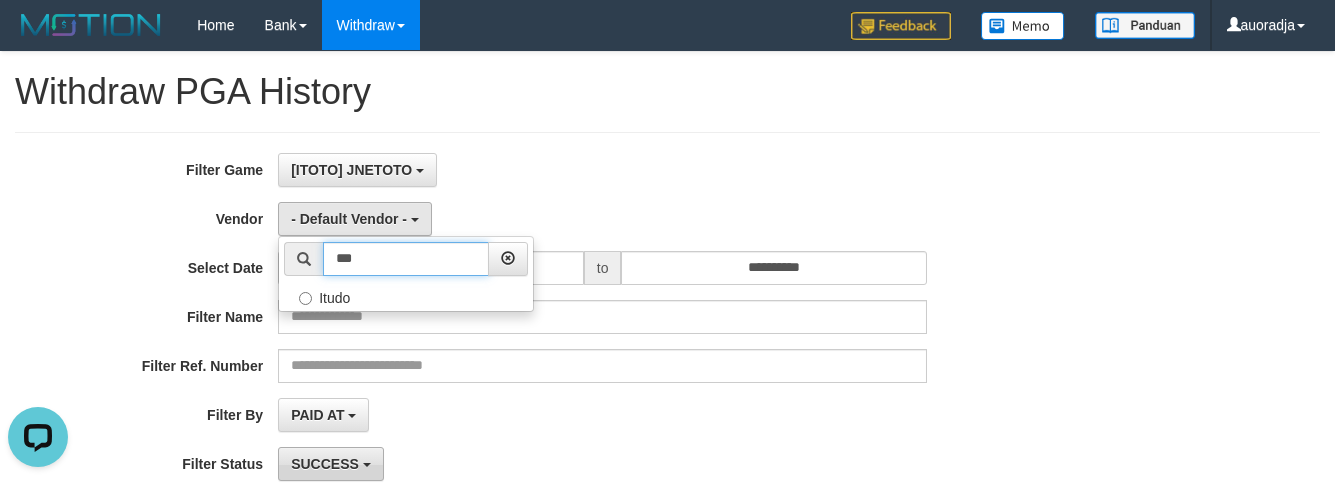 type on "***" 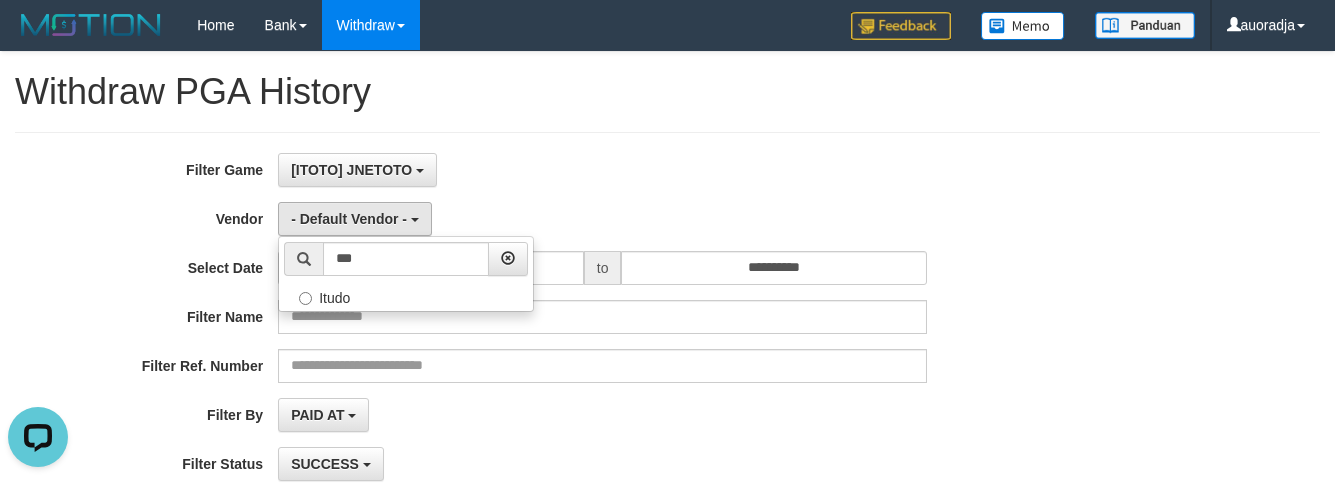 drag, startPoint x: 1122, startPoint y: 186, endPoint x: 1011, endPoint y: 195, distance: 111.364265 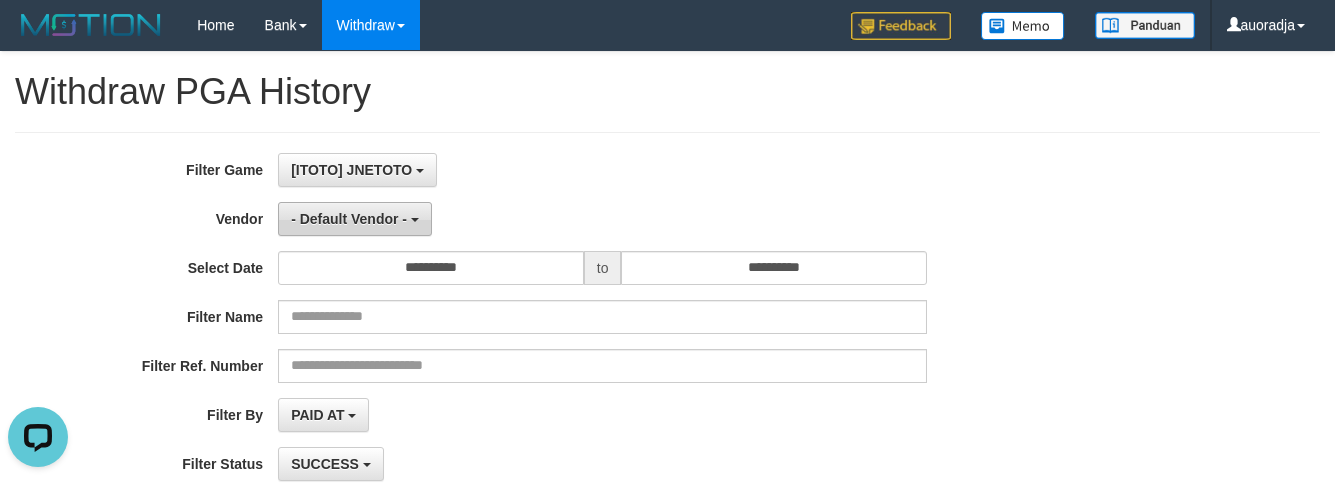 click on "- Default Vendor -" at bounding box center [355, 219] 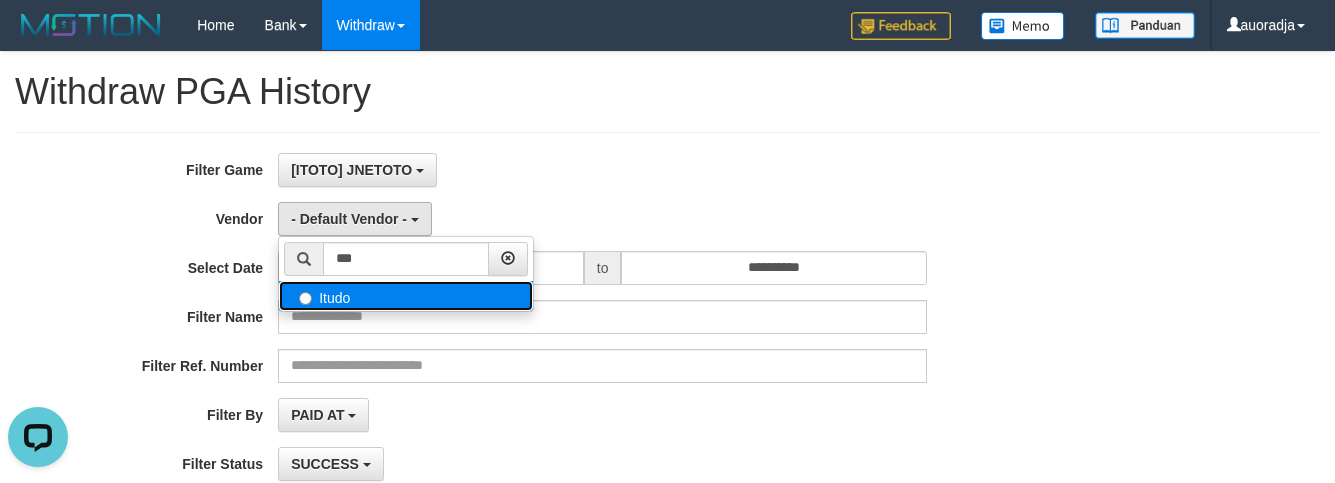 click on "Itudo" at bounding box center (406, 296) 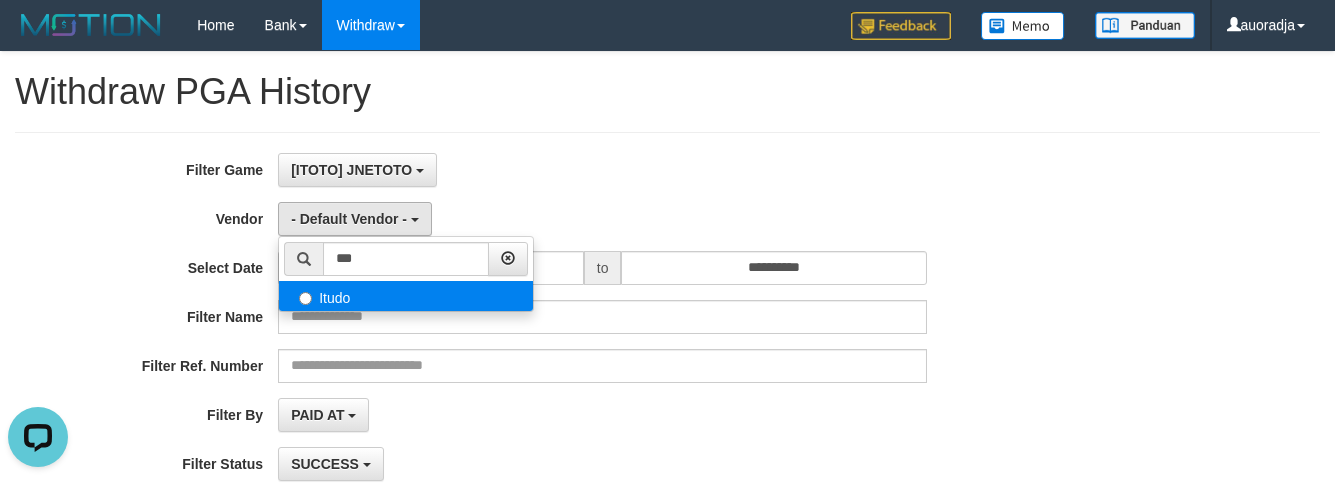select on "**********" 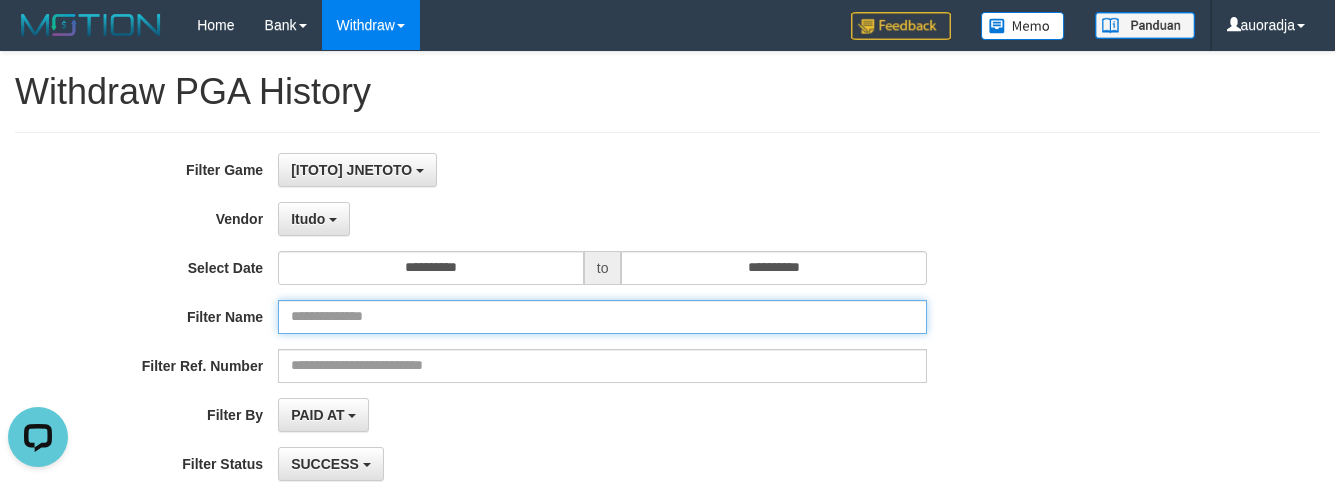 click at bounding box center [602, 317] 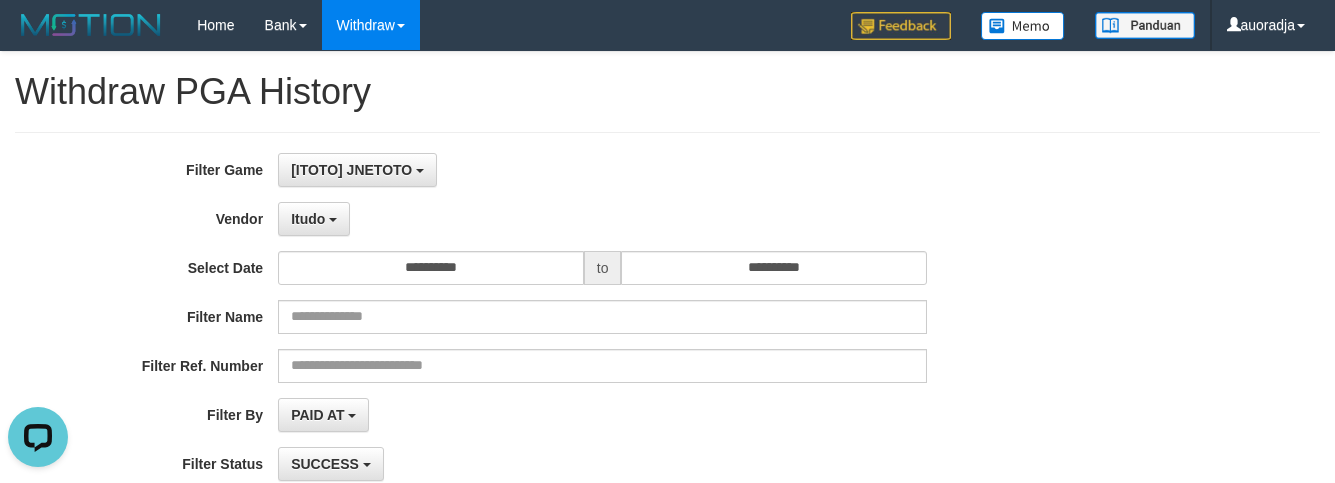 click on "**********" at bounding box center (556, 219) 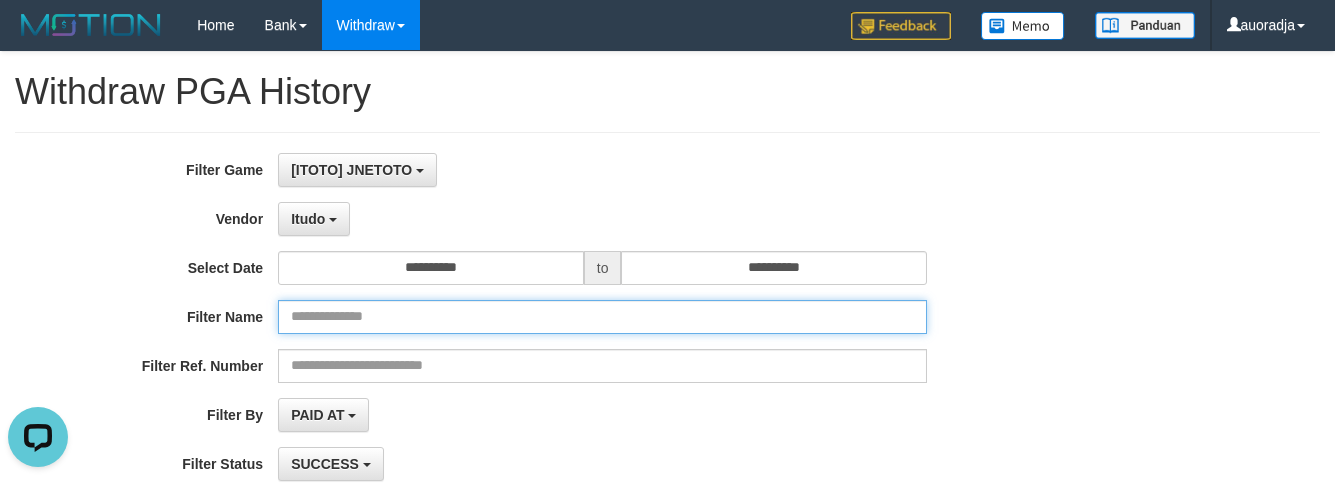 click at bounding box center [602, 317] 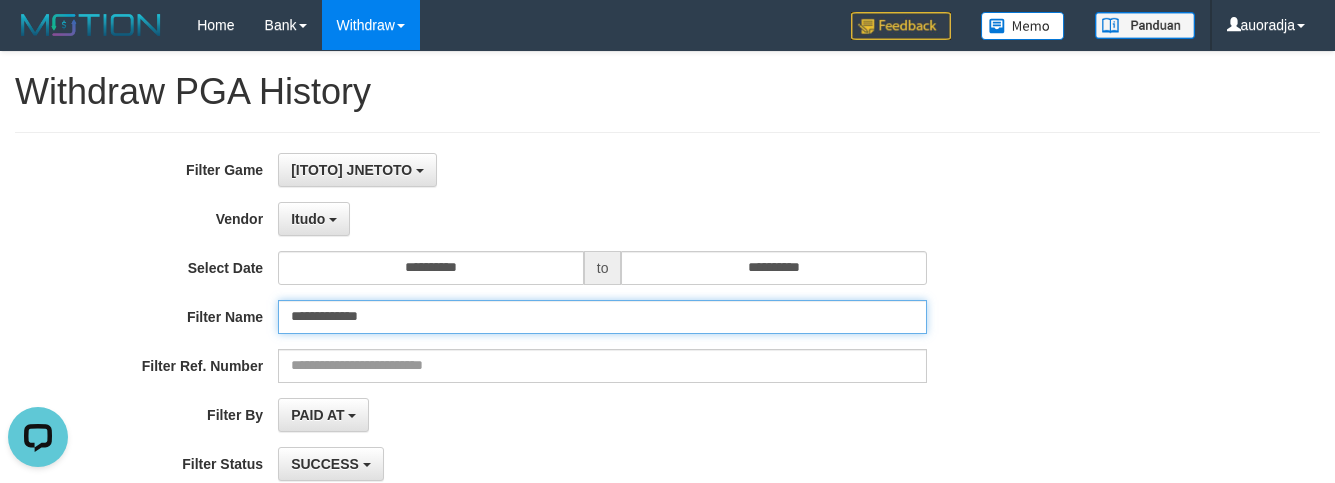 type on "**********" 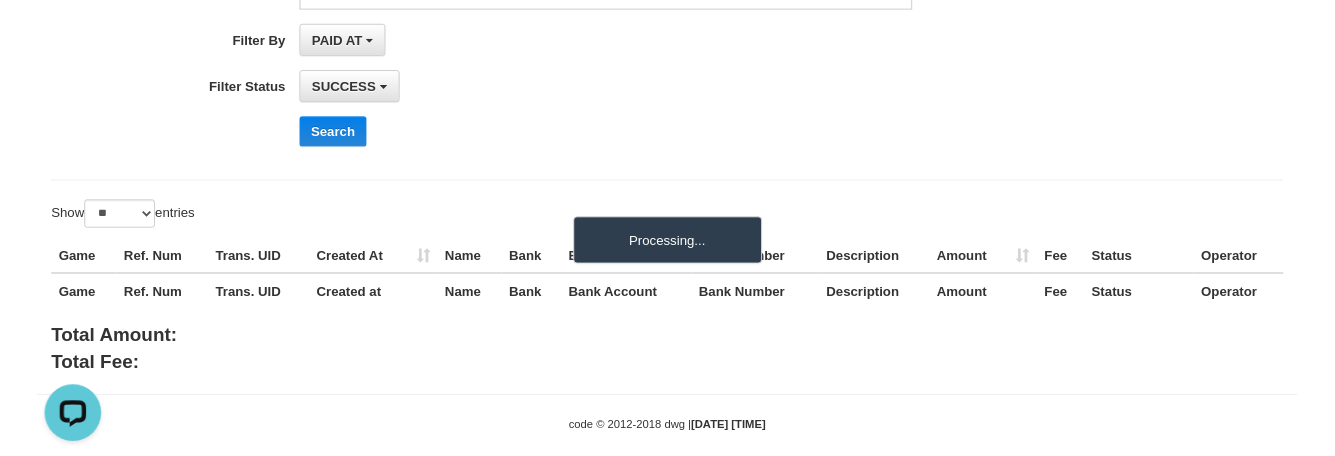 scroll, scrollTop: 403, scrollLeft: 0, axis: vertical 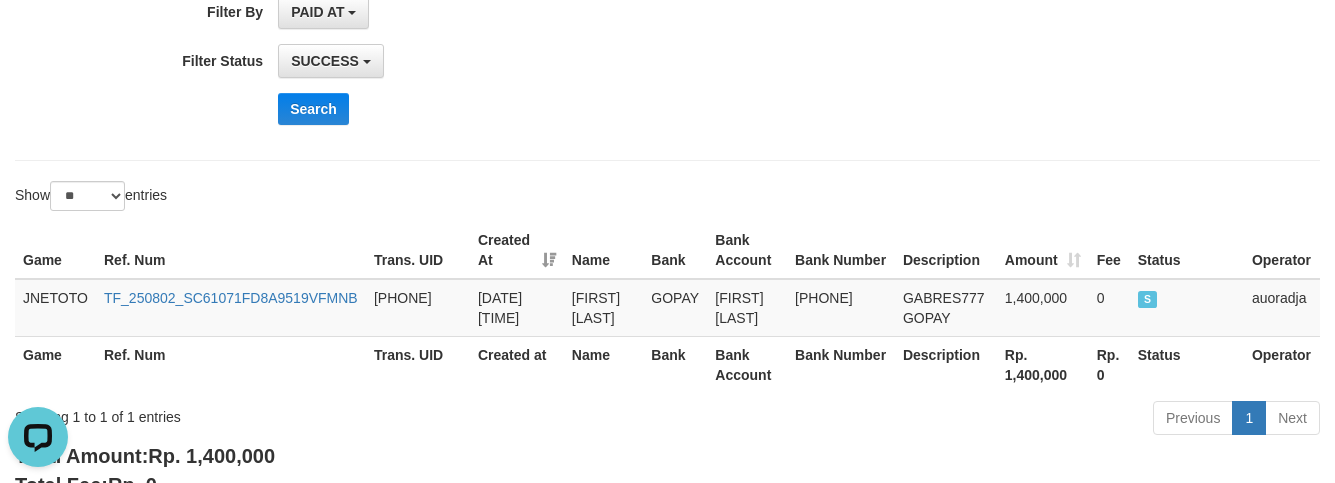 drag, startPoint x: 1140, startPoint y: 139, endPoint x: 1045, endPoint y: 121, distance: 96.69022 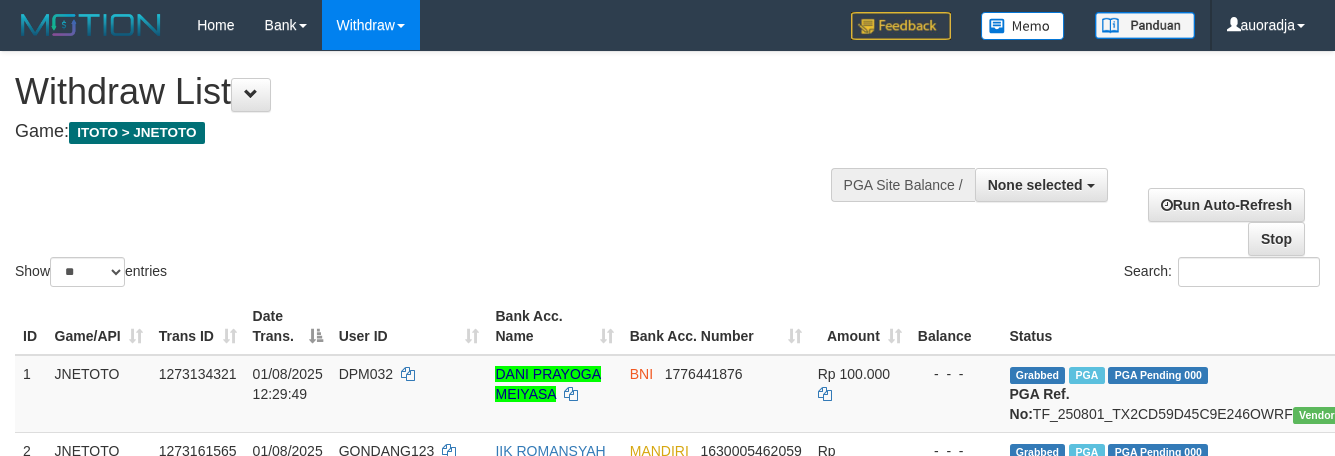 select 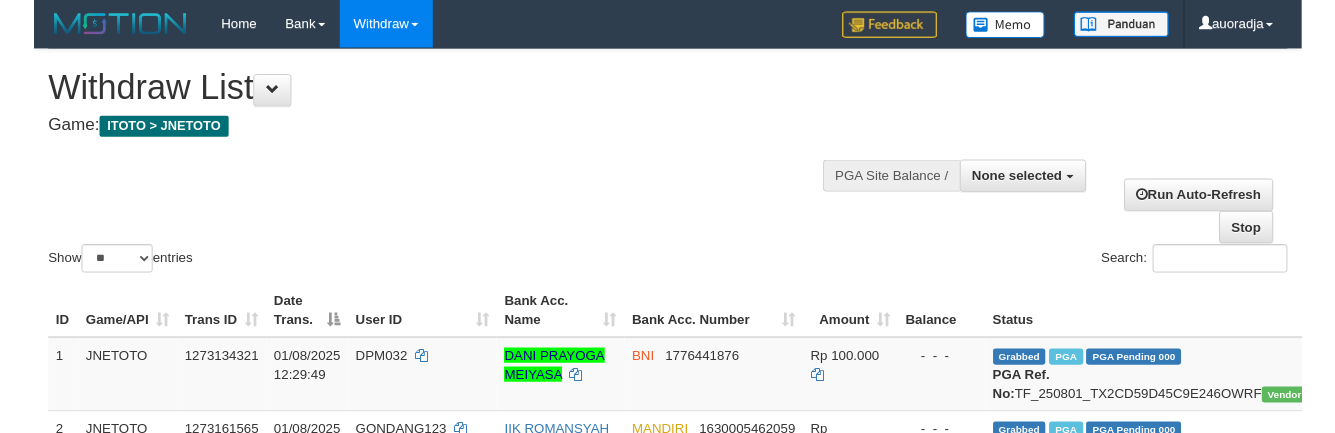 scroll, scrollTop: 0, scrollLeft: 0, axis: both 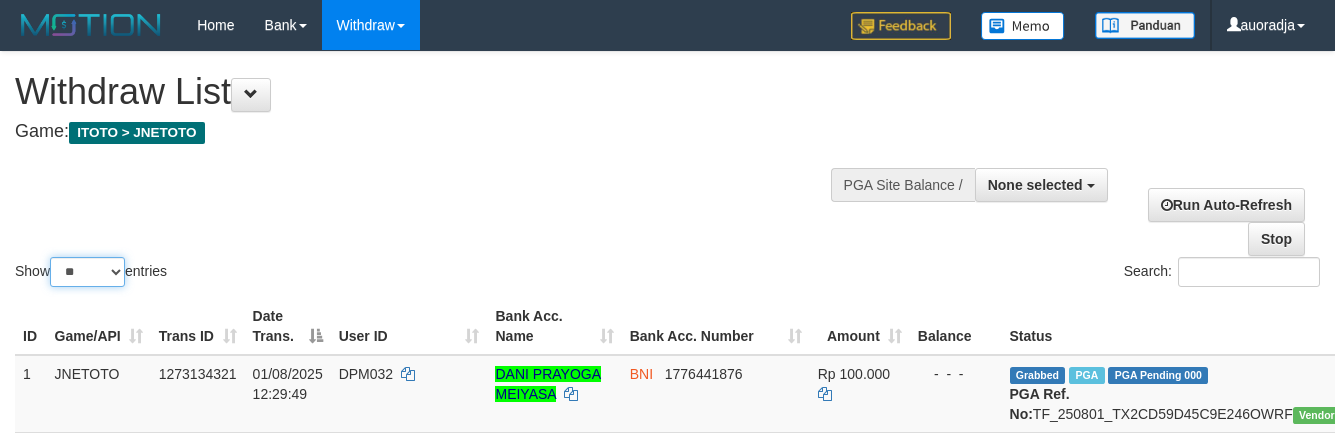 click on "** ** ** ***" at bounding box center [87, 272] 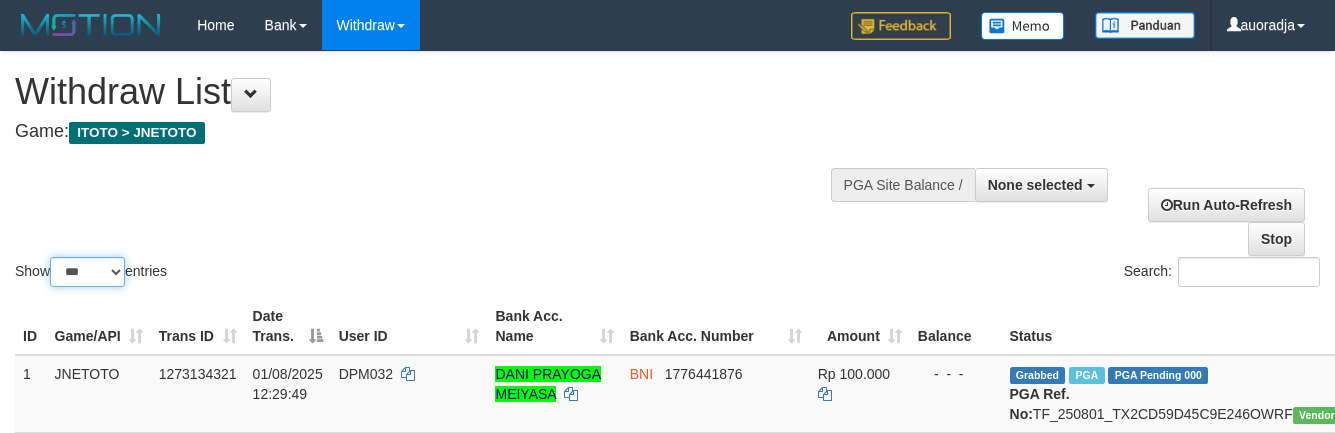 click on "** ** ** ***" at bounding box center [87, 272] 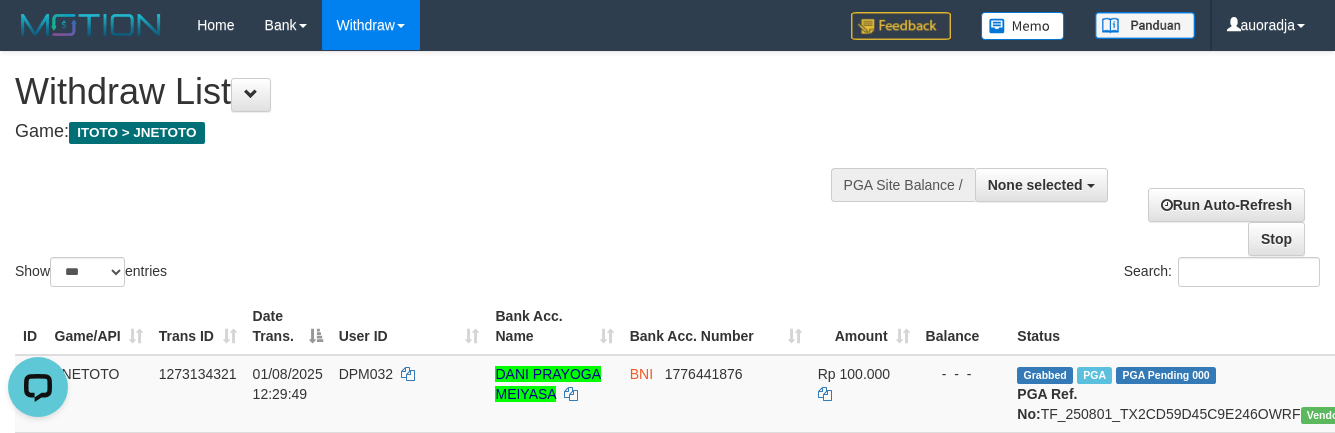 scroll, scrollTop: 0, scrollLeft: 0, axis: both 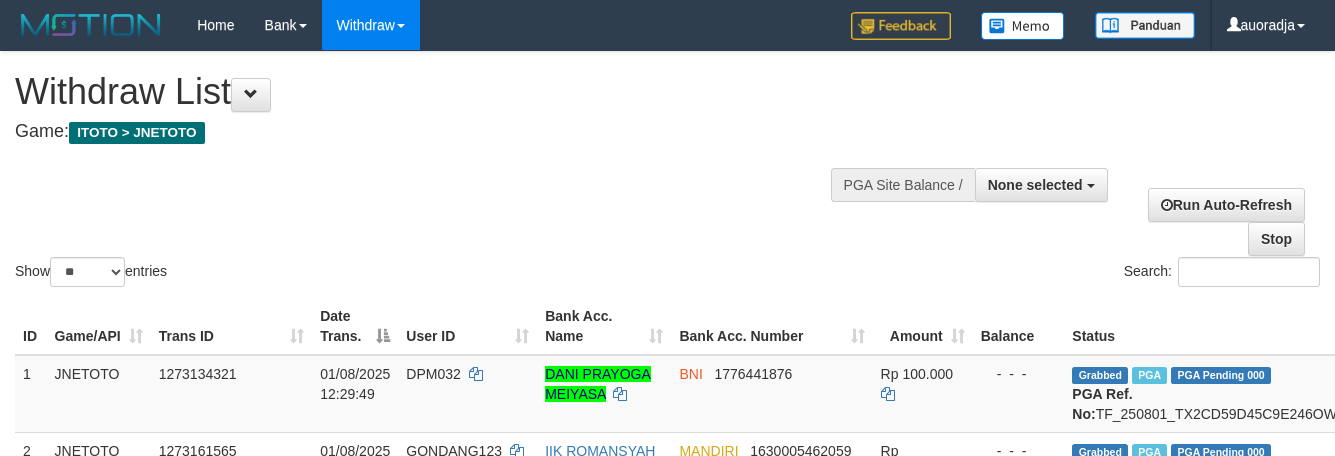 select 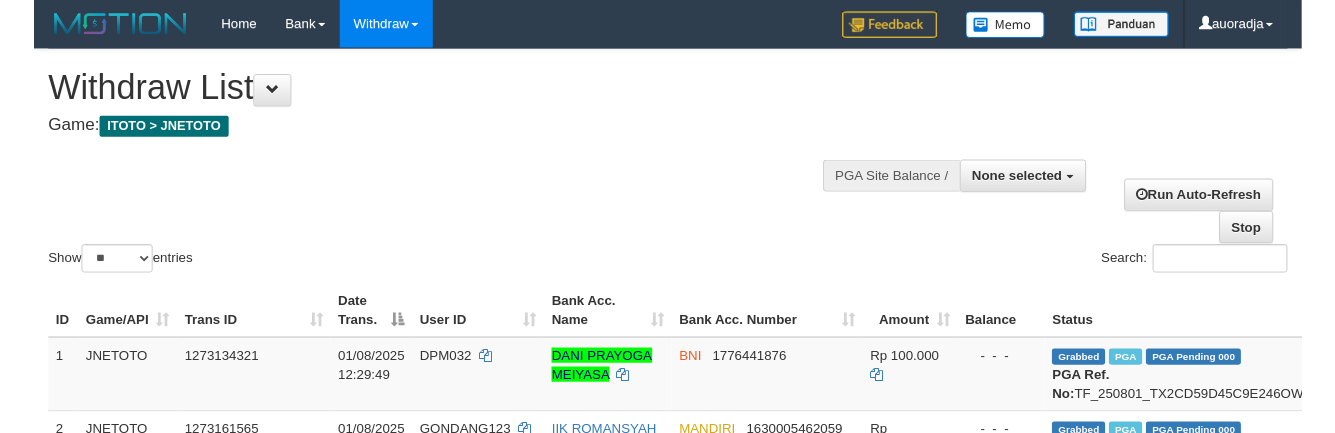 scroll, scrollTop: 0, scrollLeft: 0, axis: both 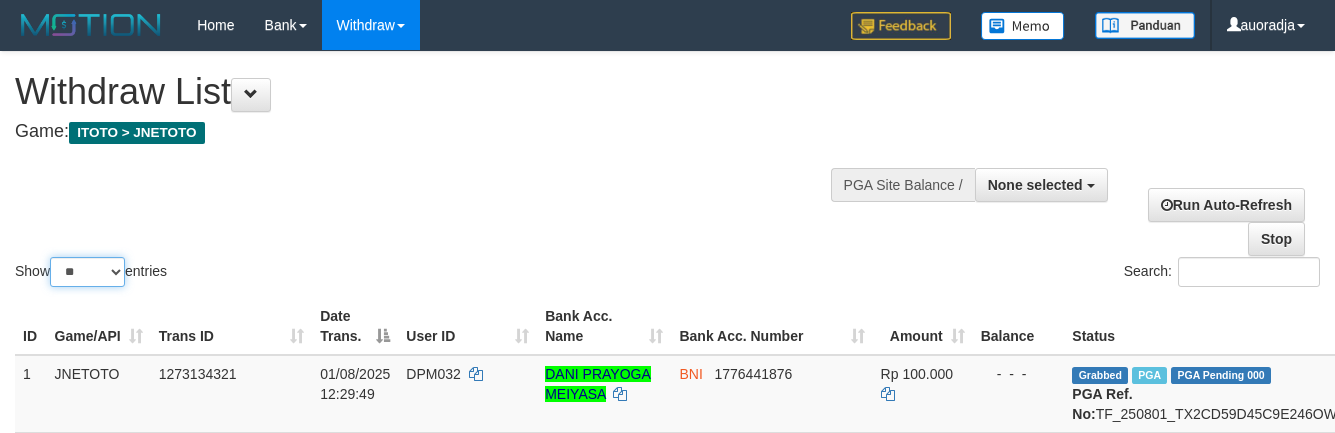 click on "** ** ** ***" at bounding box center (87, 272) 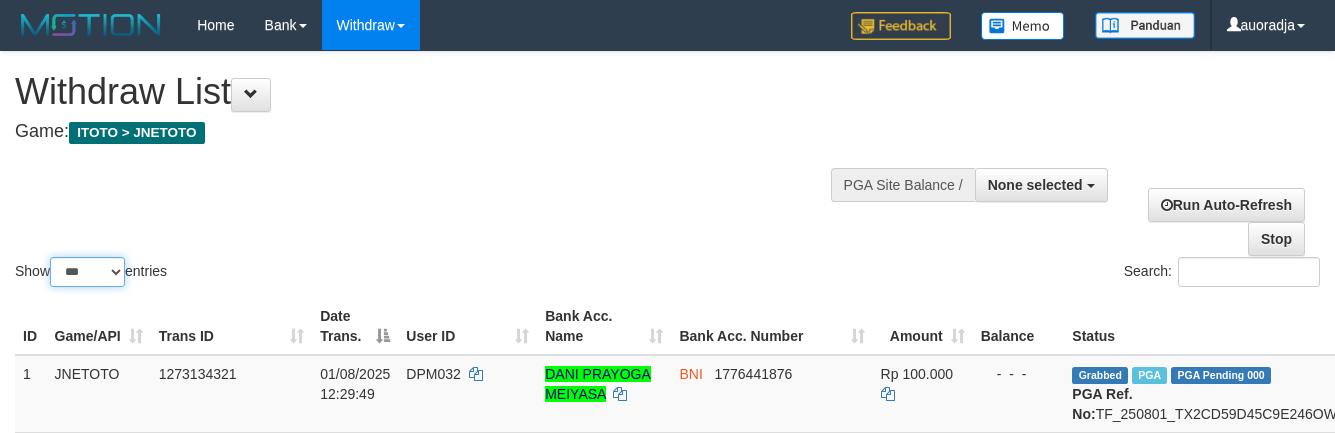 click on "** ** ** ***" at bounding box center (87, 272) 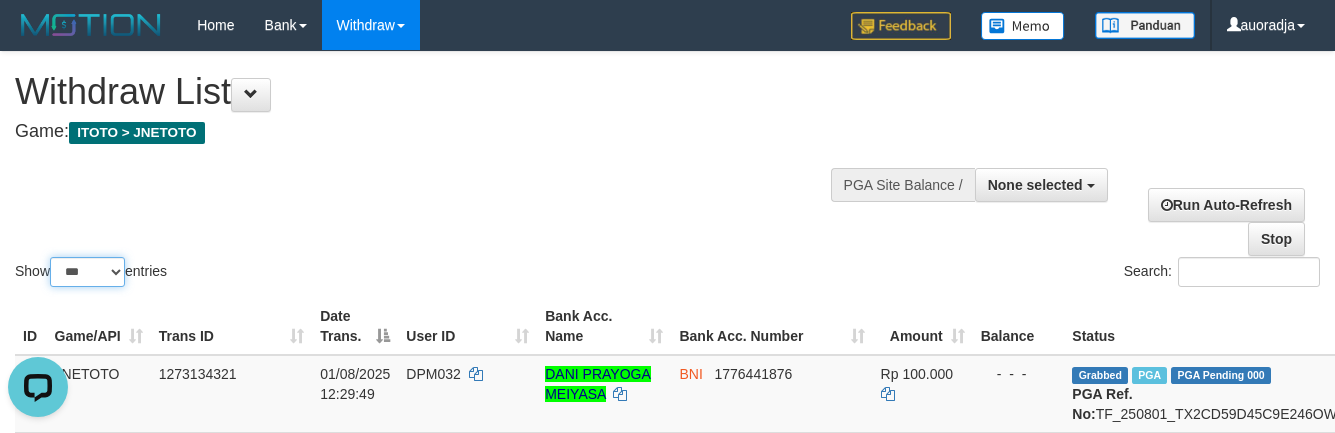 scroll, scrollTop: 0, scrollLeft: 0, axis: both 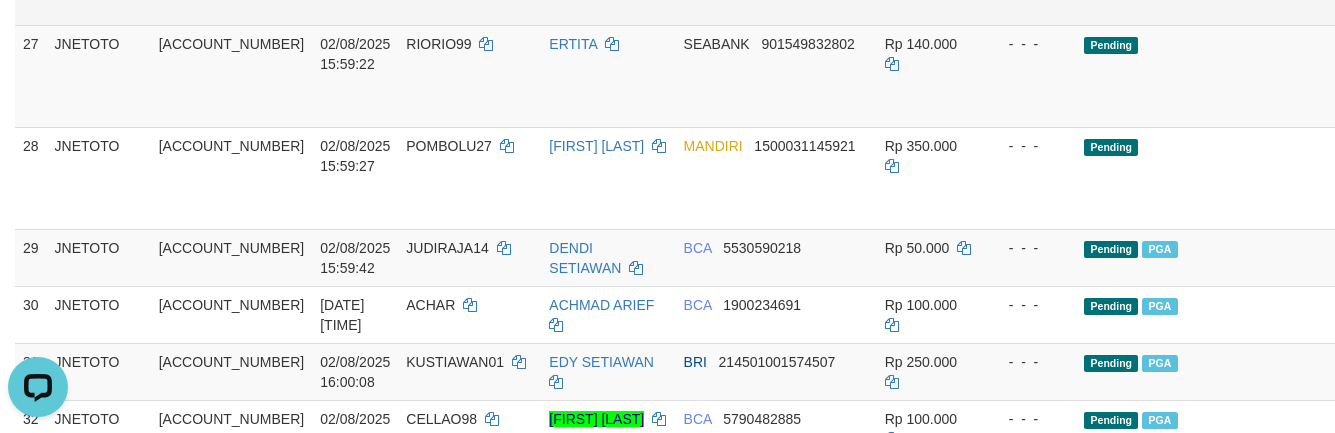 click on "Pending" at bounding box center (1282, -26) 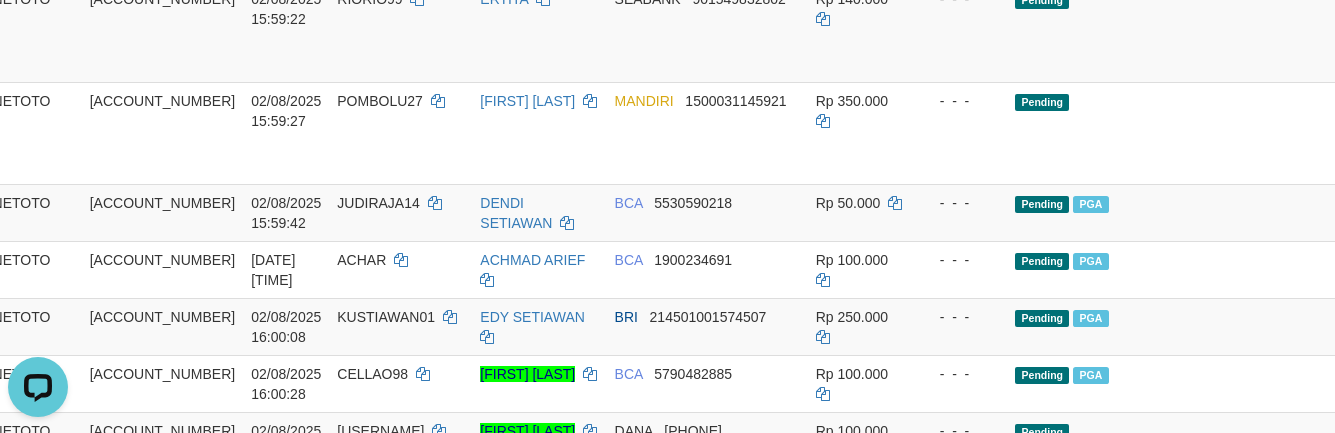 scroll, scrollTop: 2367, scrollLeft: 130, axis: both 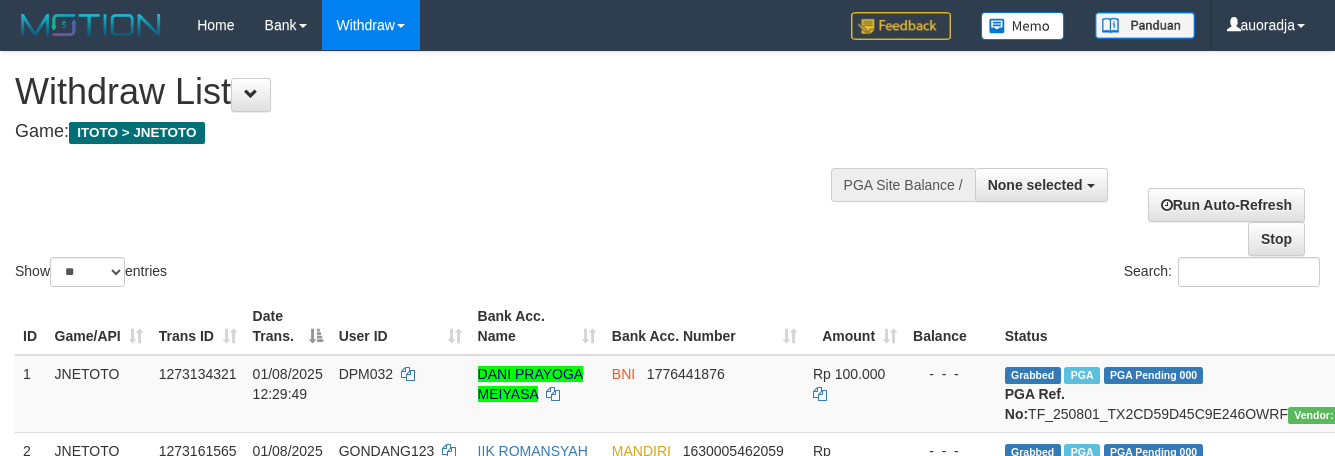 select 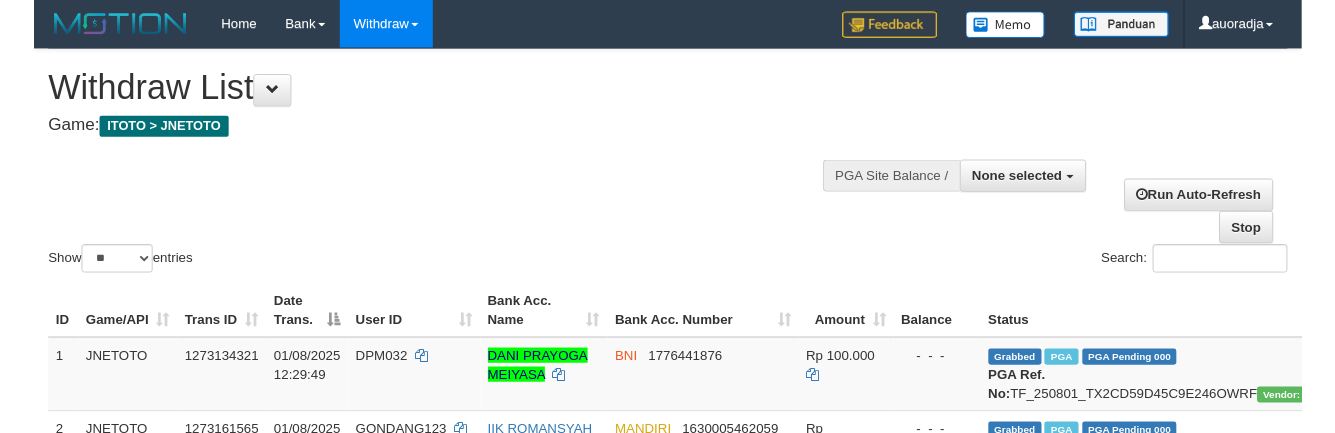scroll, scrollTop: 0, scrollLeft: 0, axis: both 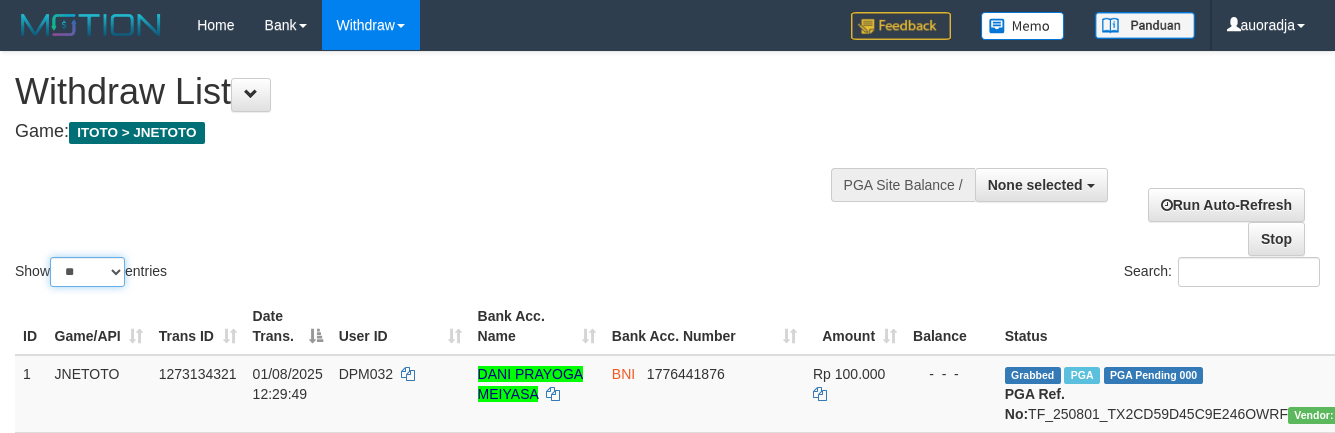 drag, startPoint x: 91, startPoint y: 264, endPoint x: 100, endPoint y: 297, distance: 34.20526 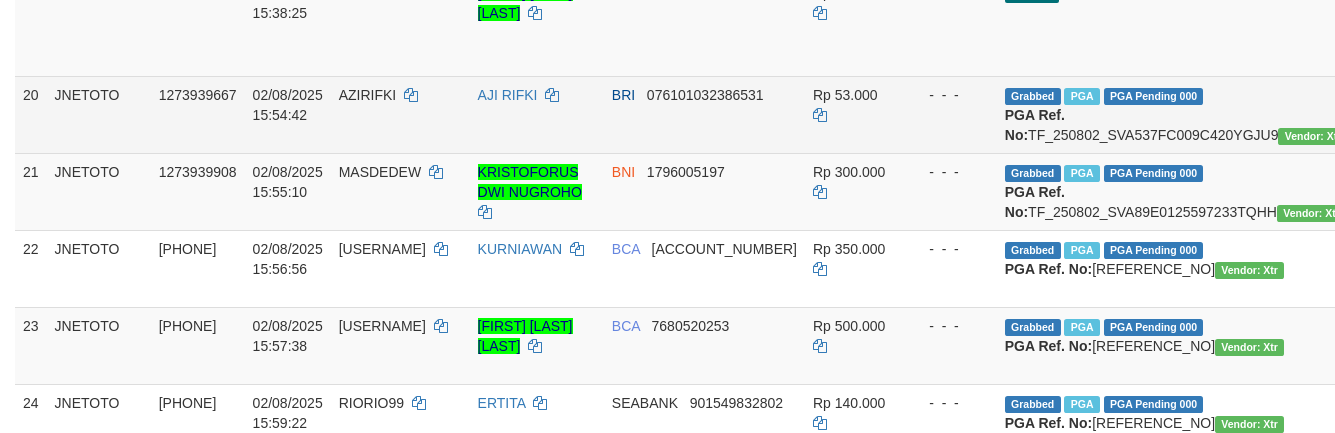 scroll, scrollTop: 1314, scrollLeft: 0, axis: vertical 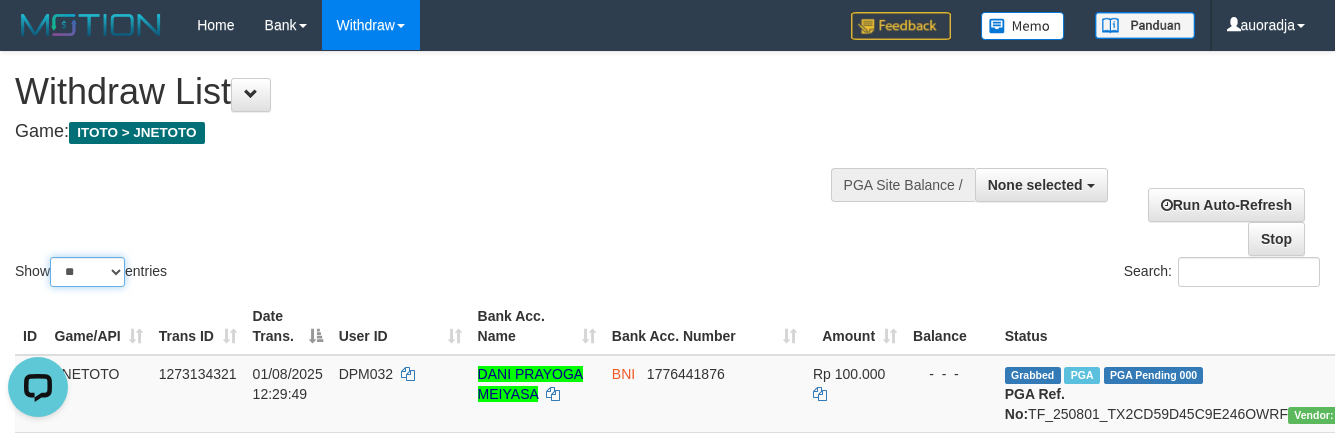 drag, startPoint x: 111, startPoint y: 270, endPoint x: 109, endPoint y: 288, distance: 18.110771 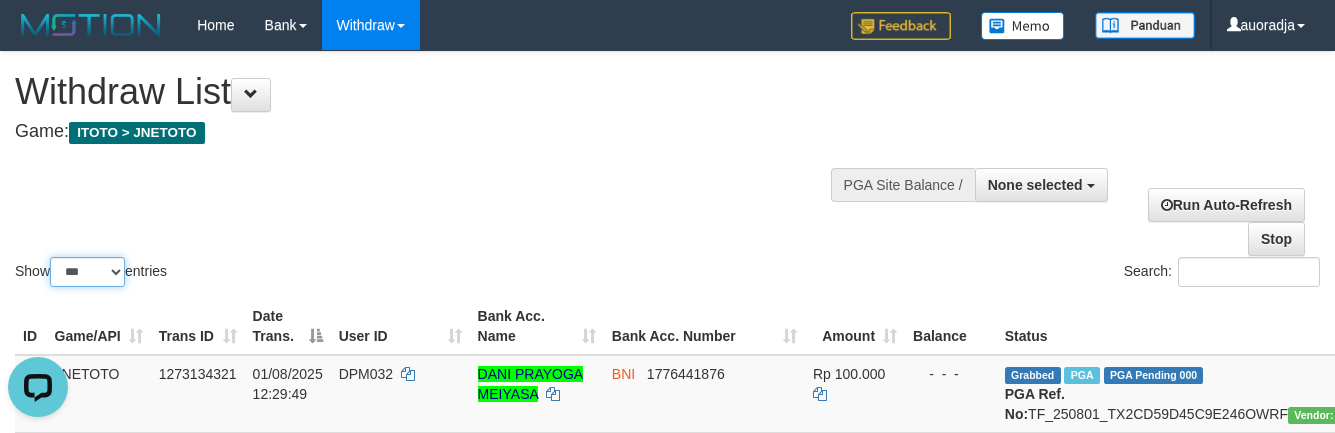 click on "** ** ** ***" at bounding box center [87, 272] 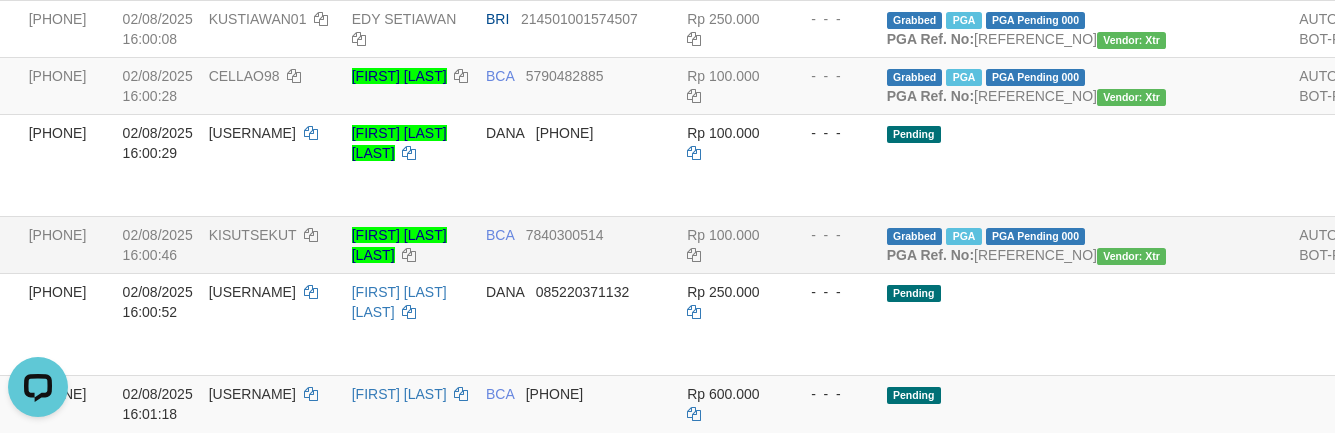 scroll, scrollTop: 2310, scrollLeft: 0, axis: vertical 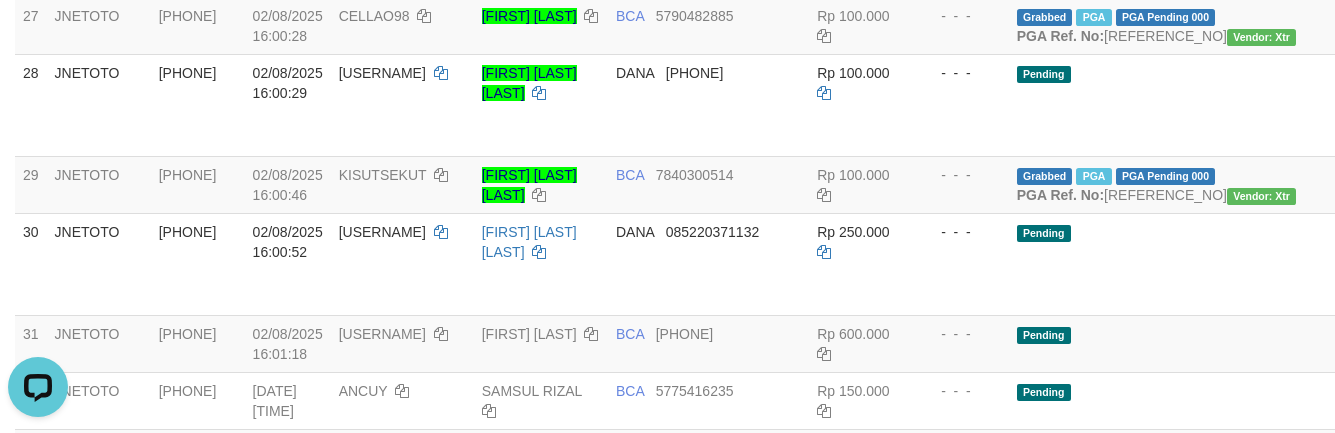 click on "[BANK_NAME] [ACCOUNT_NUMBER]" at bounding box center (708, -260) 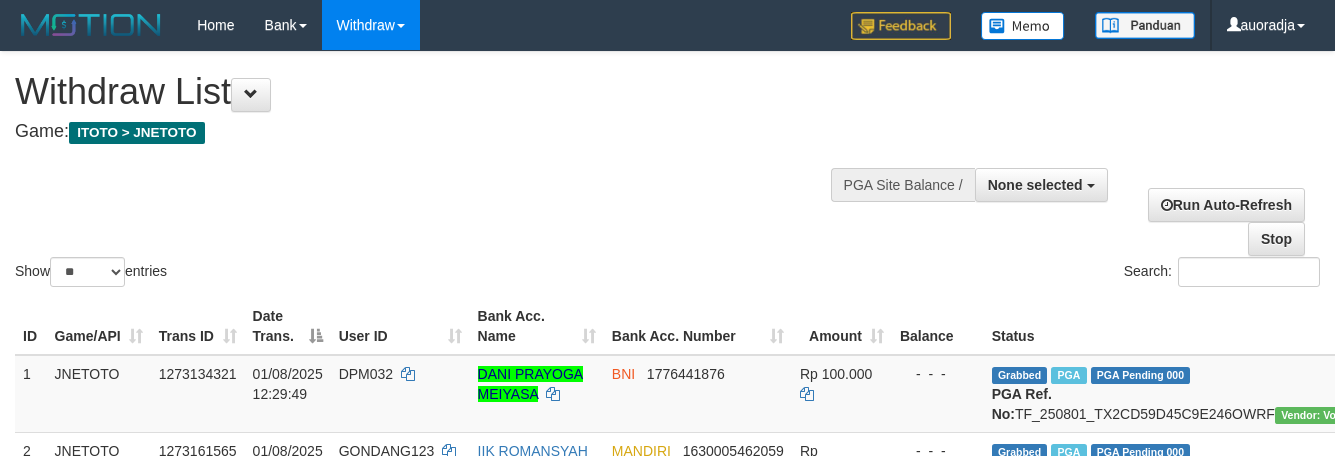 select 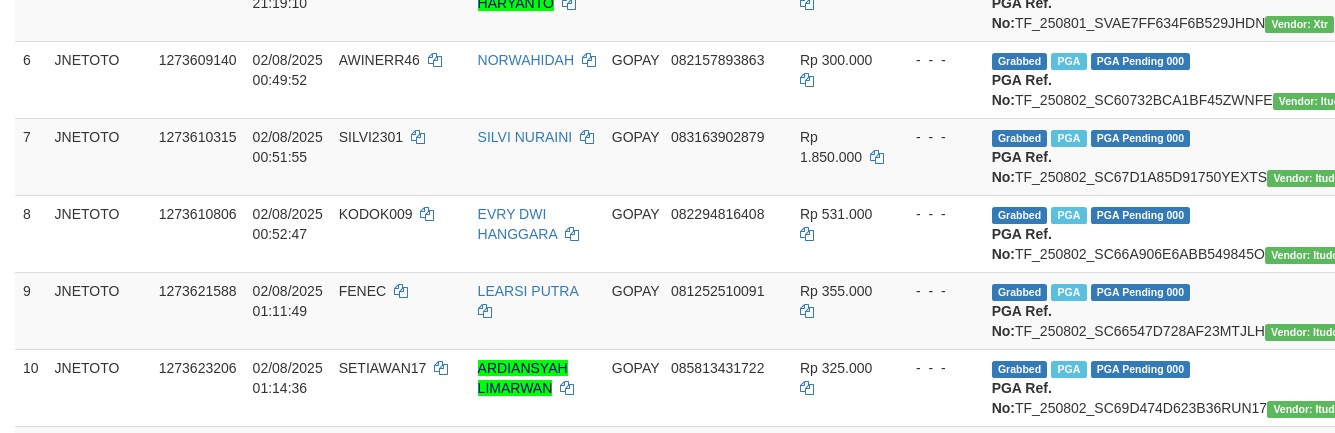 scroll, scrollTop: 0, scrollLeft: 0, axis: both 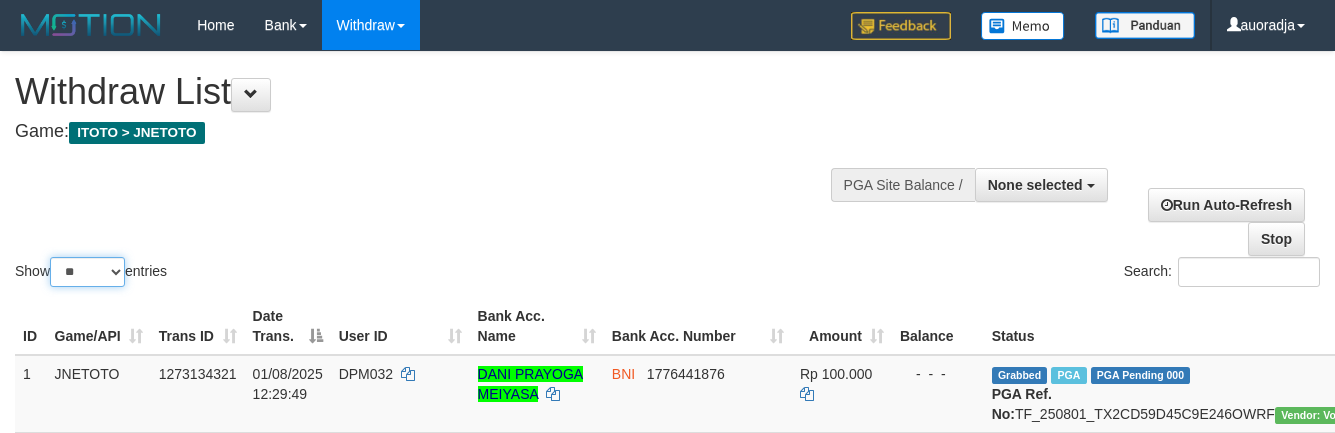 click on "** ** ** ***" at bounding box center (87, 272) 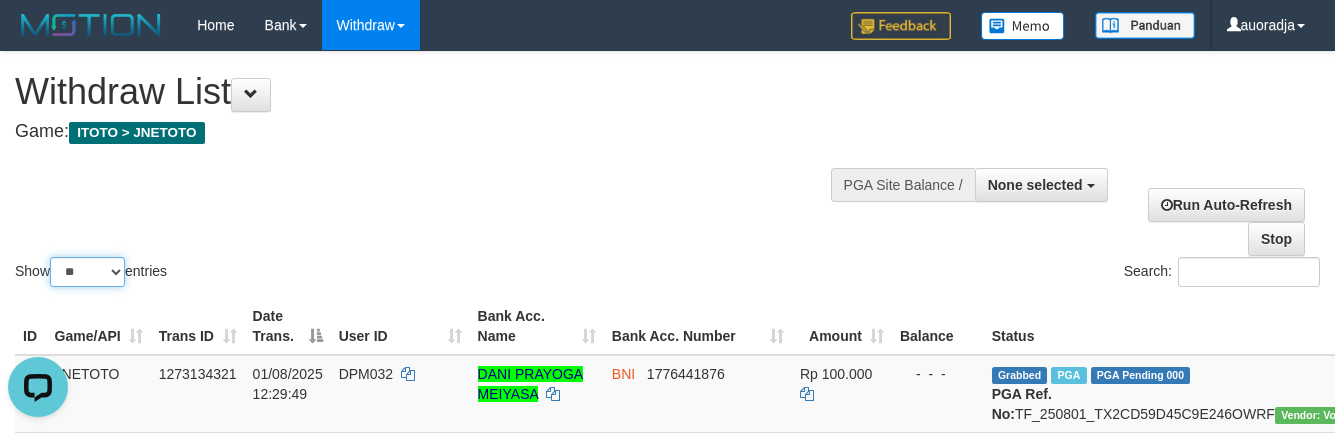 scroll, scrollTop: 0, scrollLeft: 0, axis: both 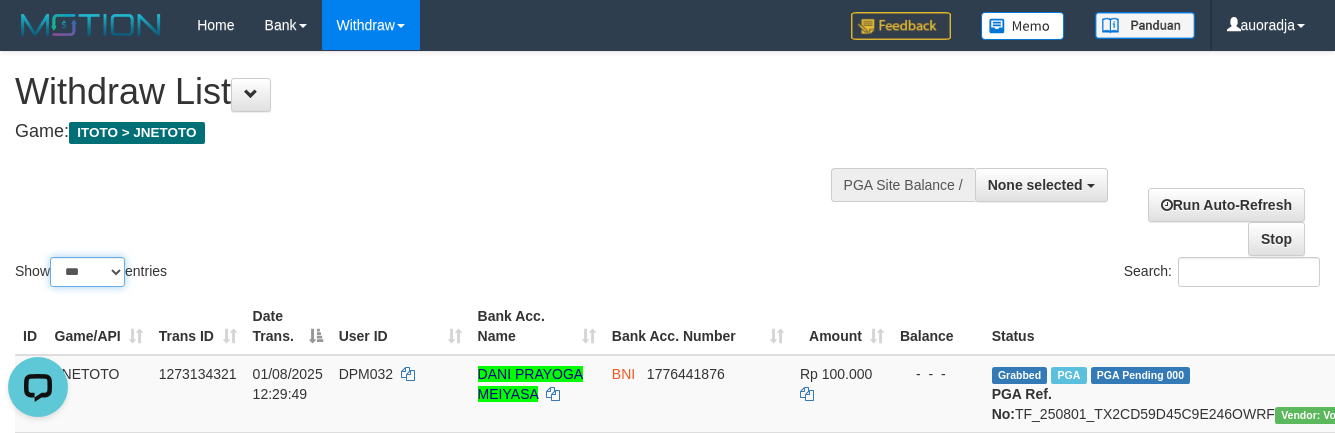 click on "** ** ** ***" at bounding box center (87, 272) 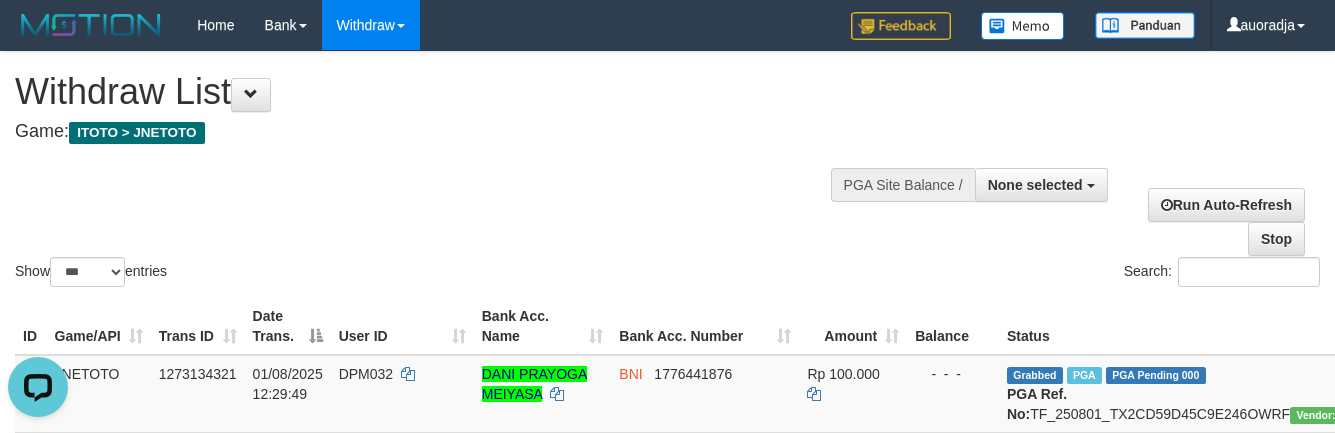 scroll, scrollTop: 840, scrollLeft: 0, axis: vertical 